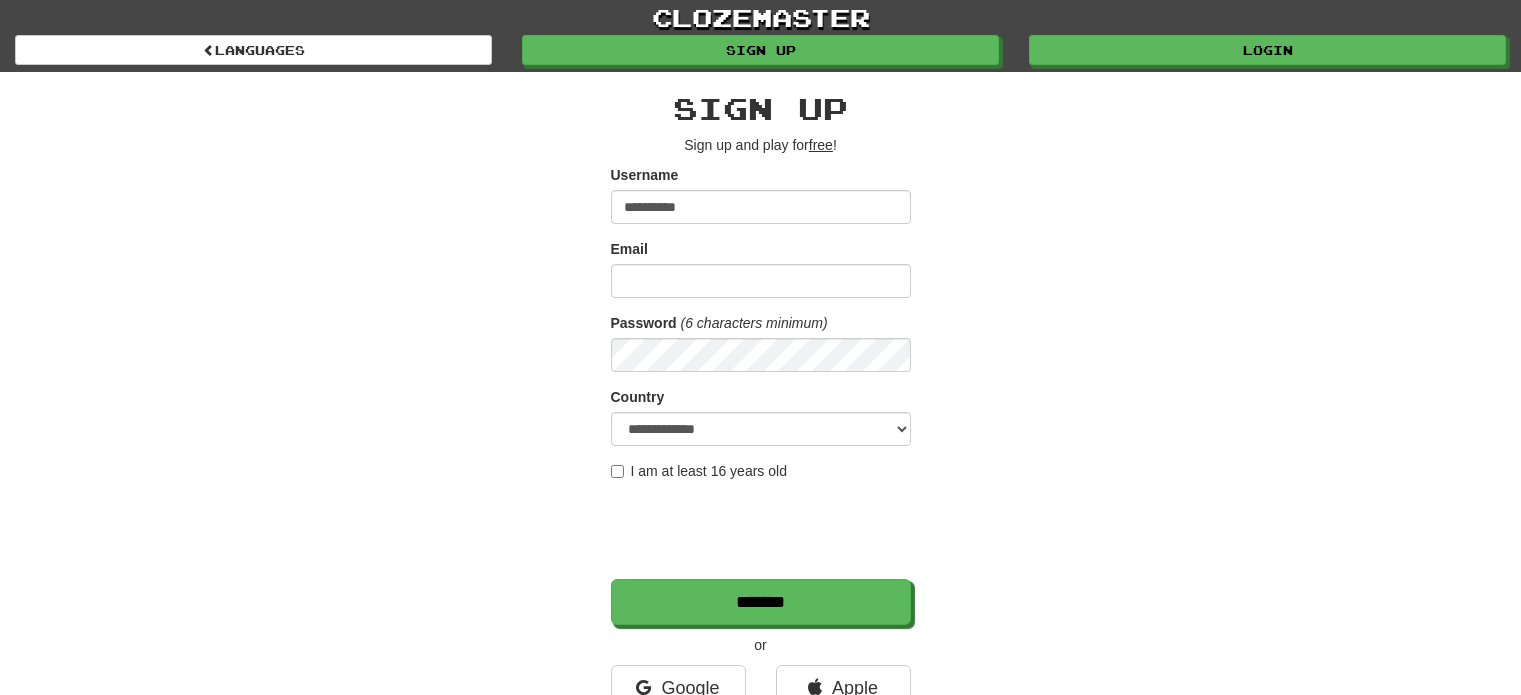 scroll, scrollTop: 0, scrollLeft: 0, axis: both 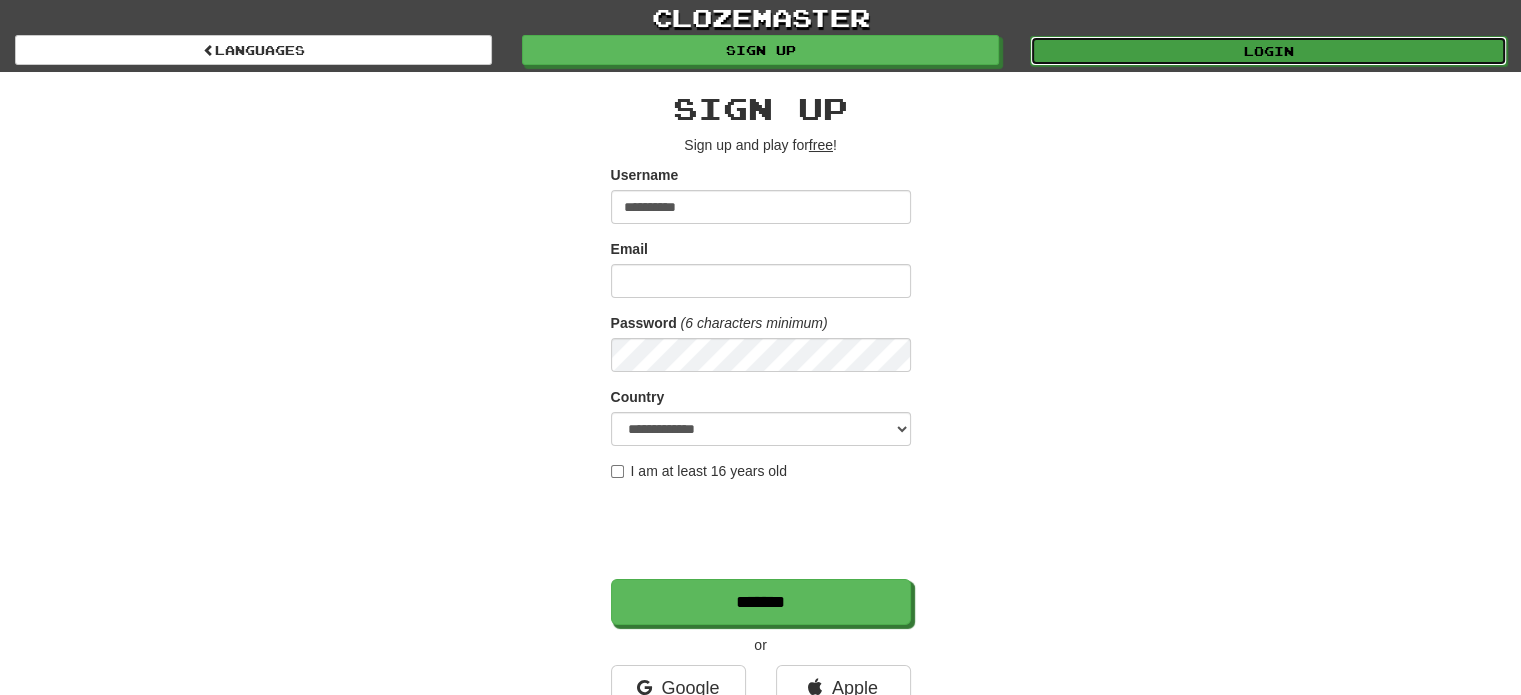 click on "Login" at bounding box center (1268, 51) 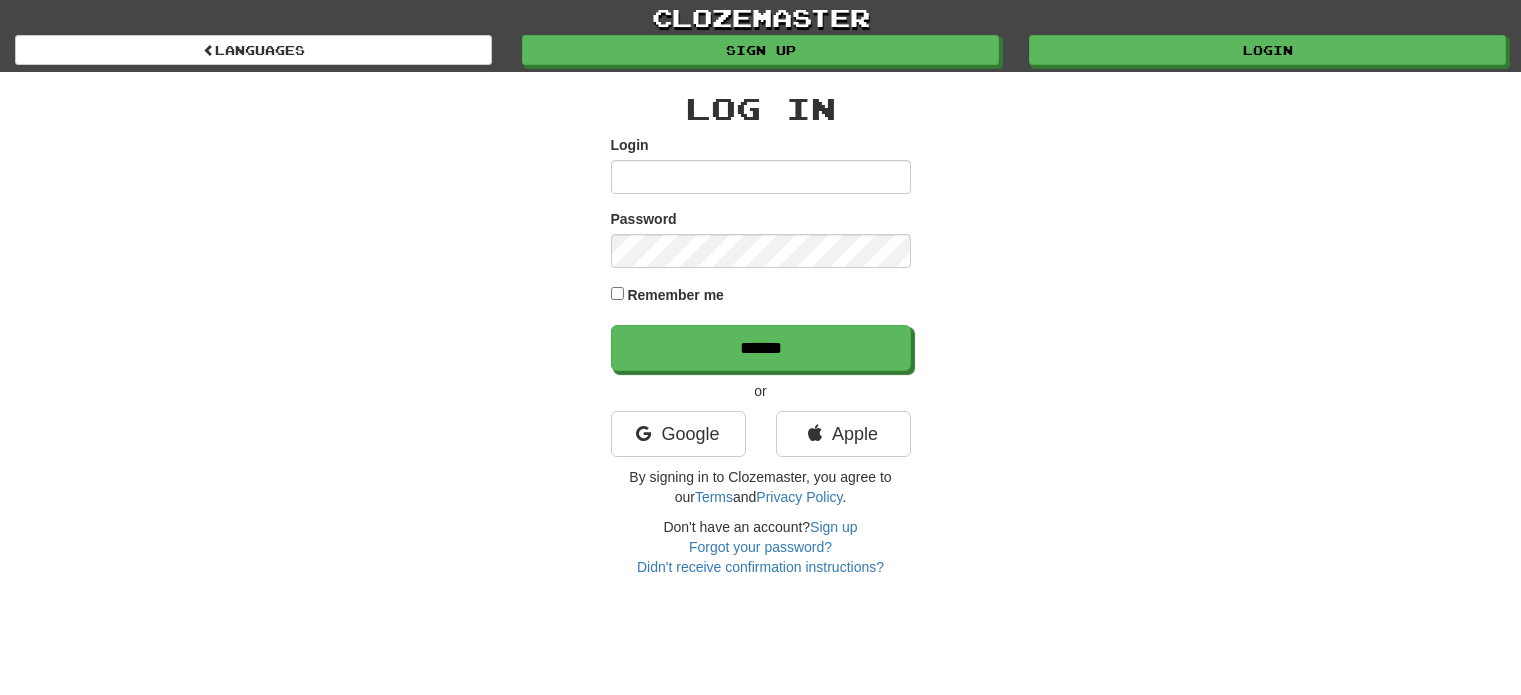 scroll, scrollTop: 0, scrollLeft: 0, axis: both 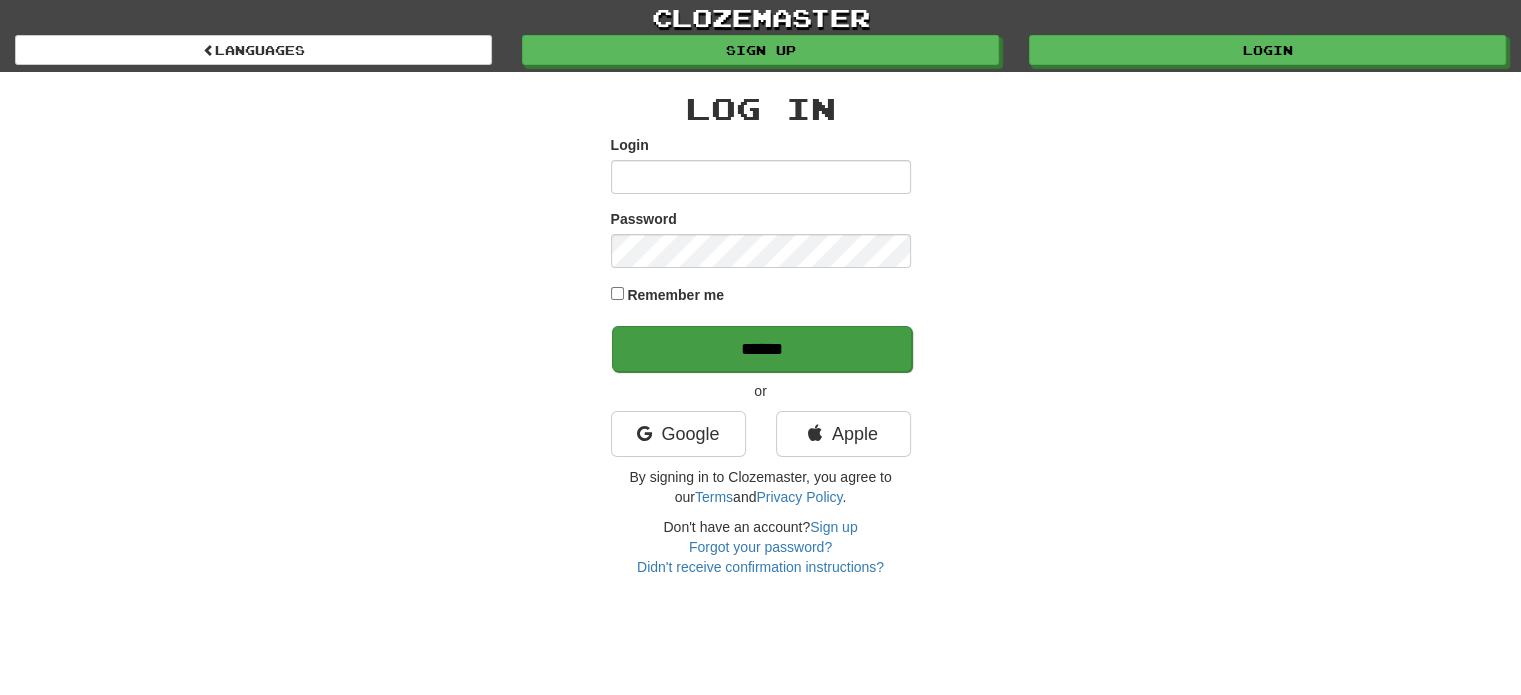 type on "**********" 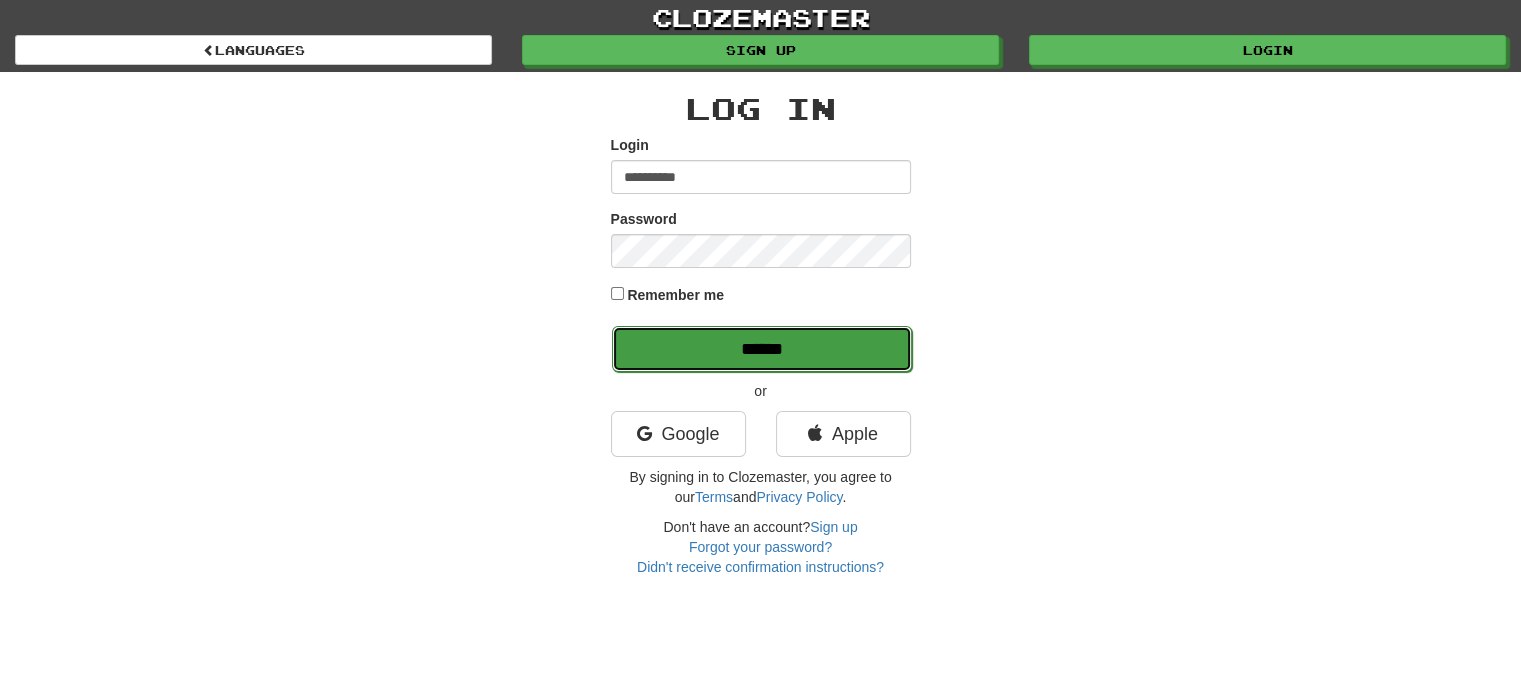 click on "******" at bounding box center [762, 349] 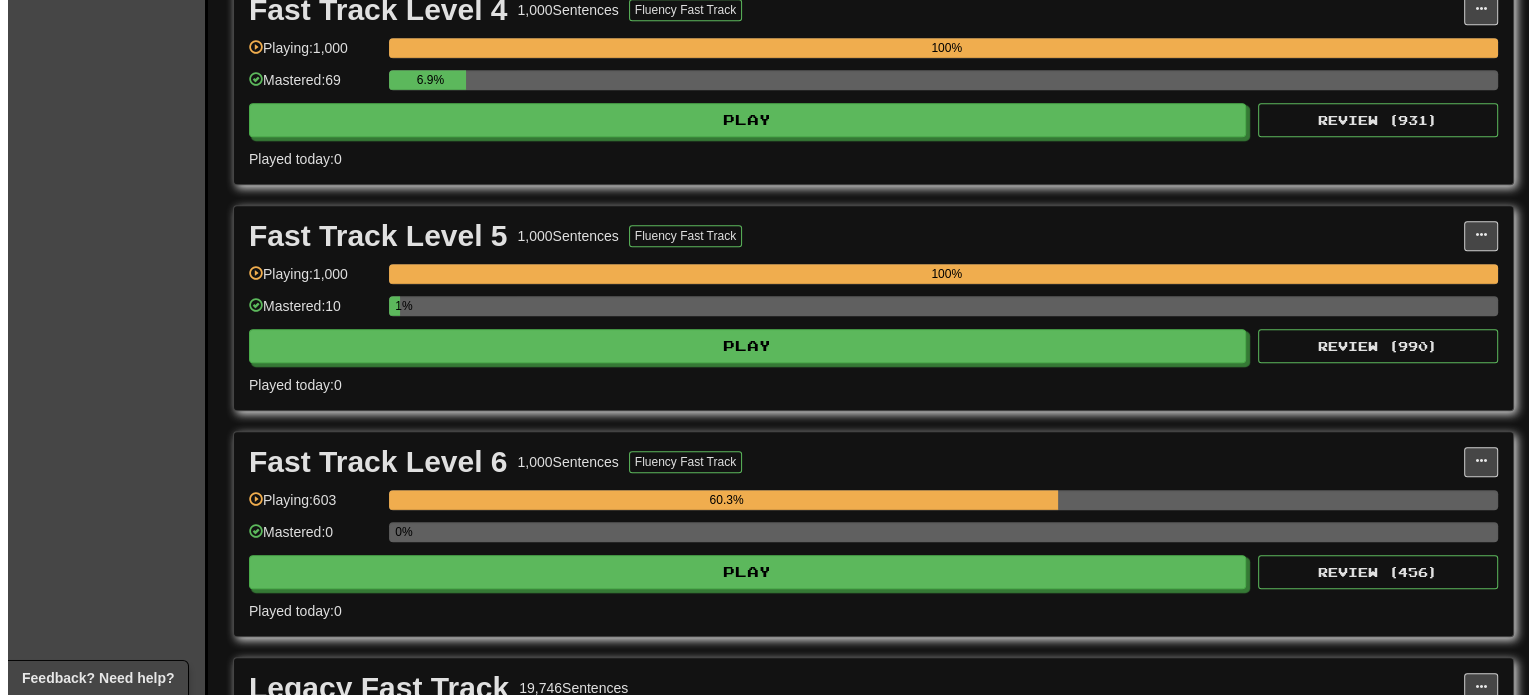 scroll, scrollTop: 1275, scrollLeft: 0, axis: vertical 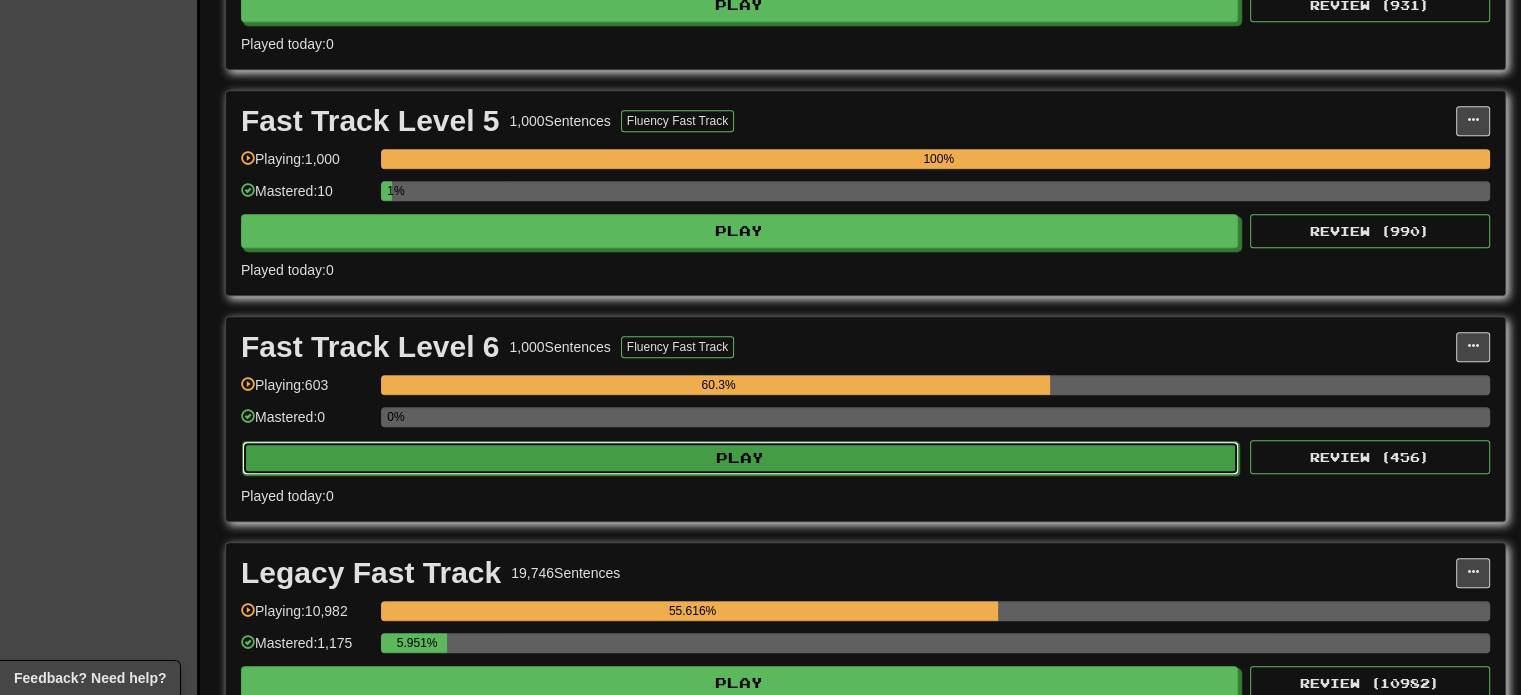 click on "Play" at bounding box center [740, 458] 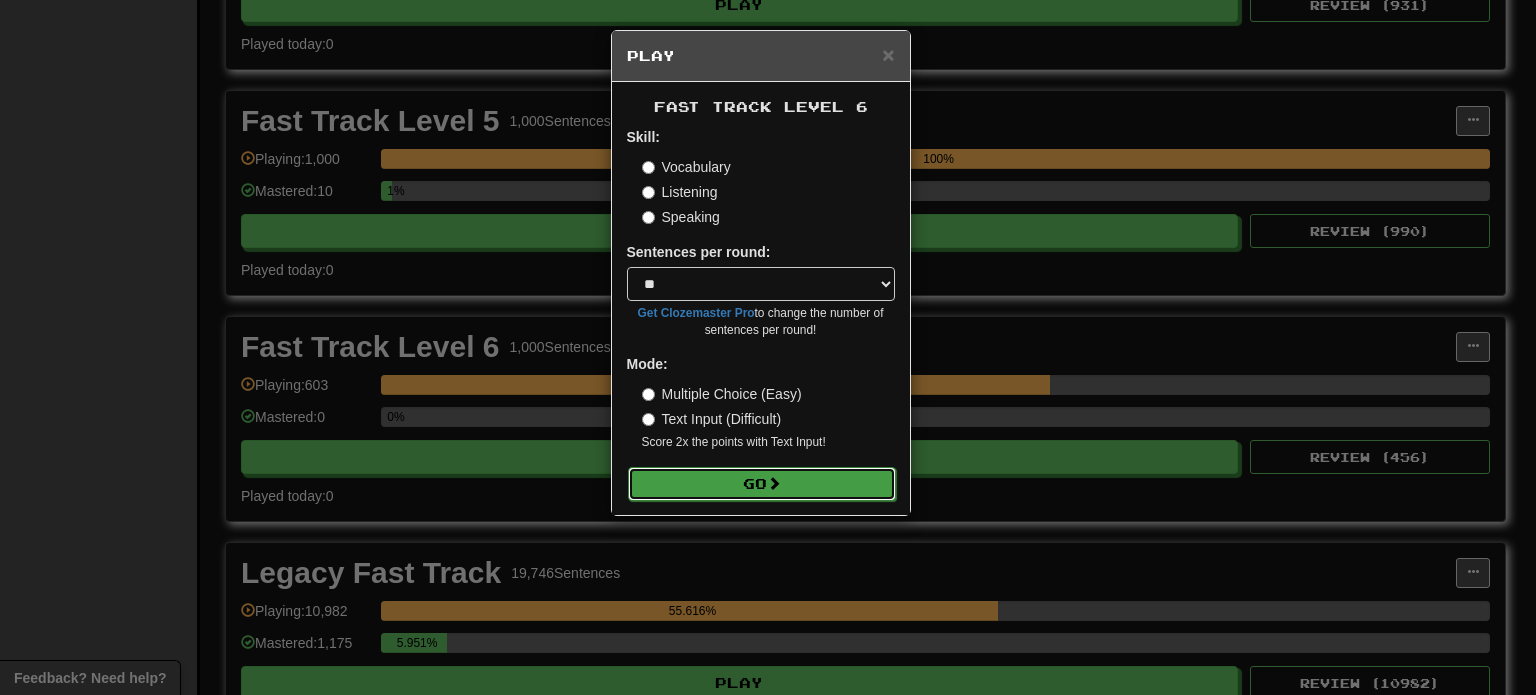 click on "Go" at bounding box center [762, 484] 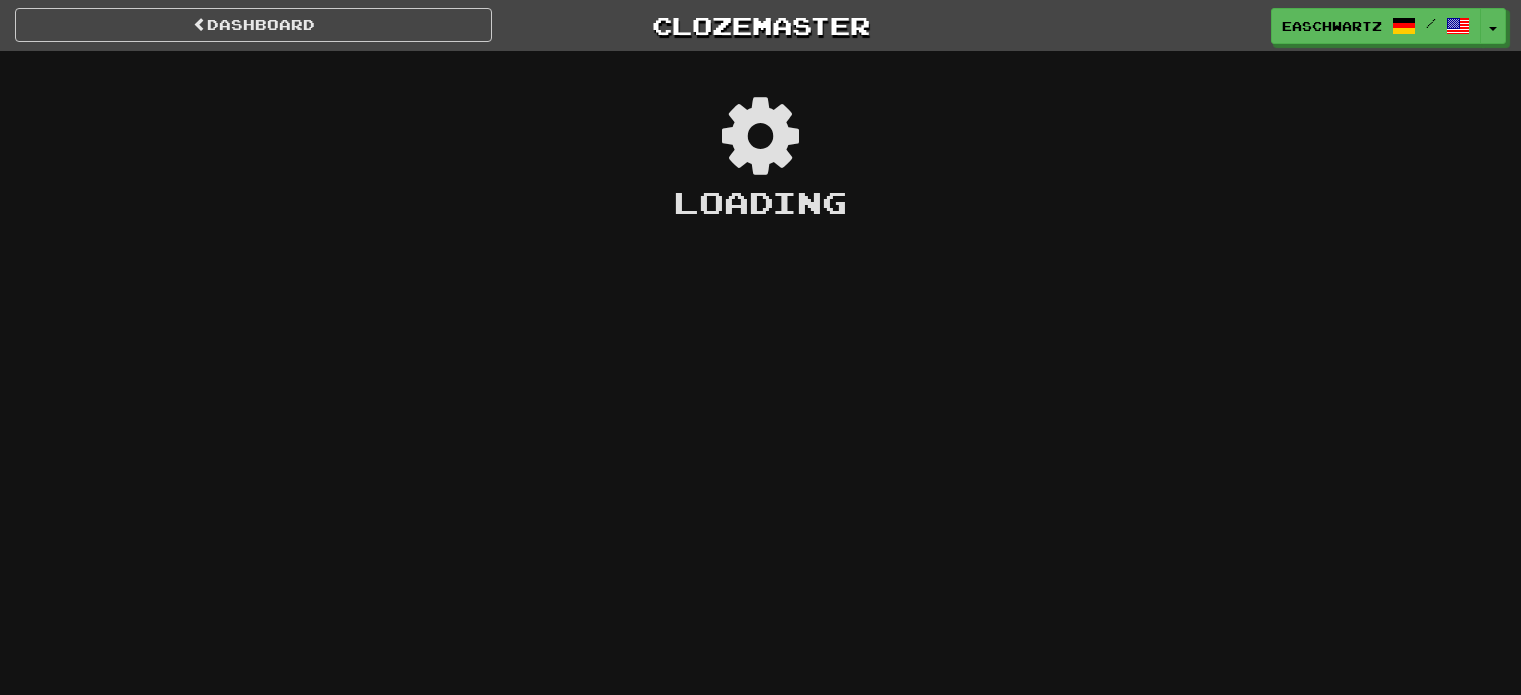 scroll, scrollTop: 0, scrollLeft: 0, axis: both 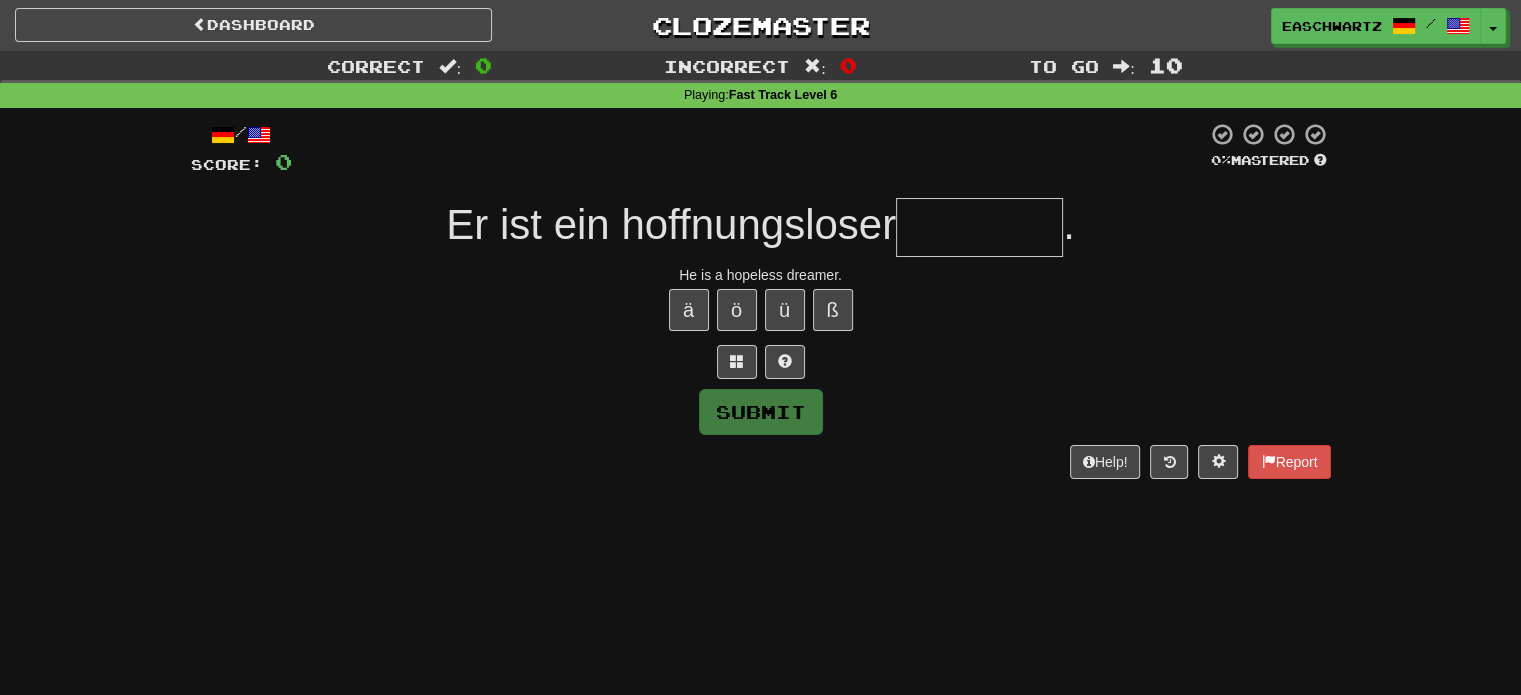 click on "/ Score: 0 0 % Mastered Er ist ein hoffnungsloser . He is a hopeless dreamer. ä ö ü ß Submit Help! Report" at bounding box center [761, 300] 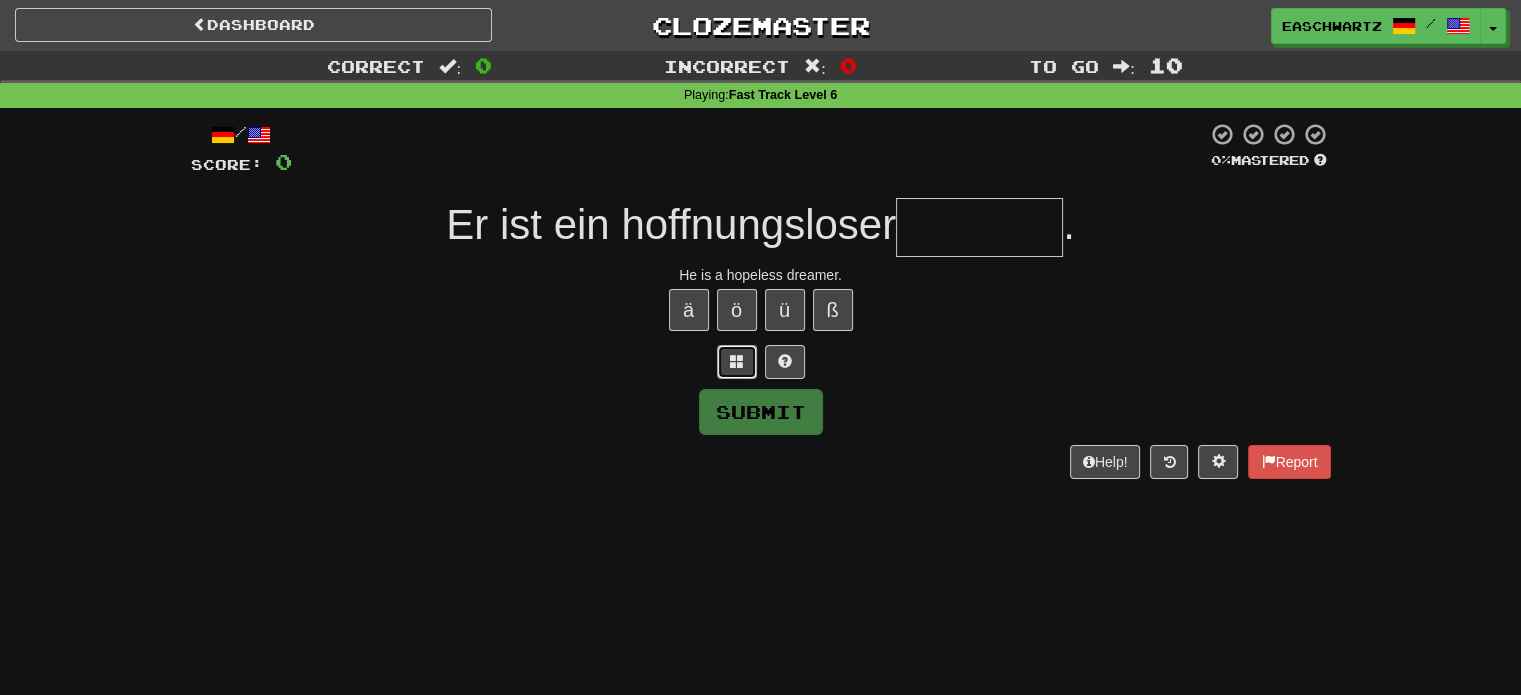 click at bounding box center [737, 362] 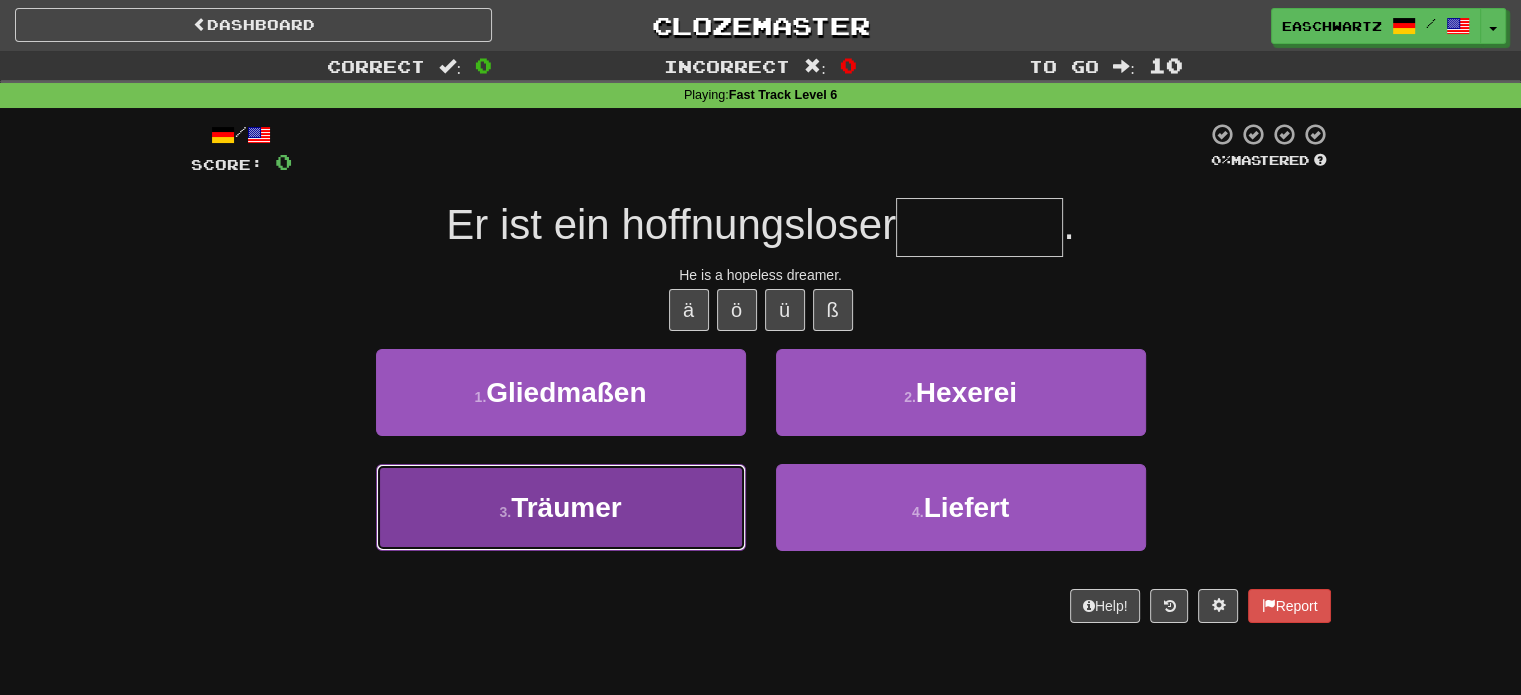 click on "3 .  Träumer" at bounding box center (561, 507) 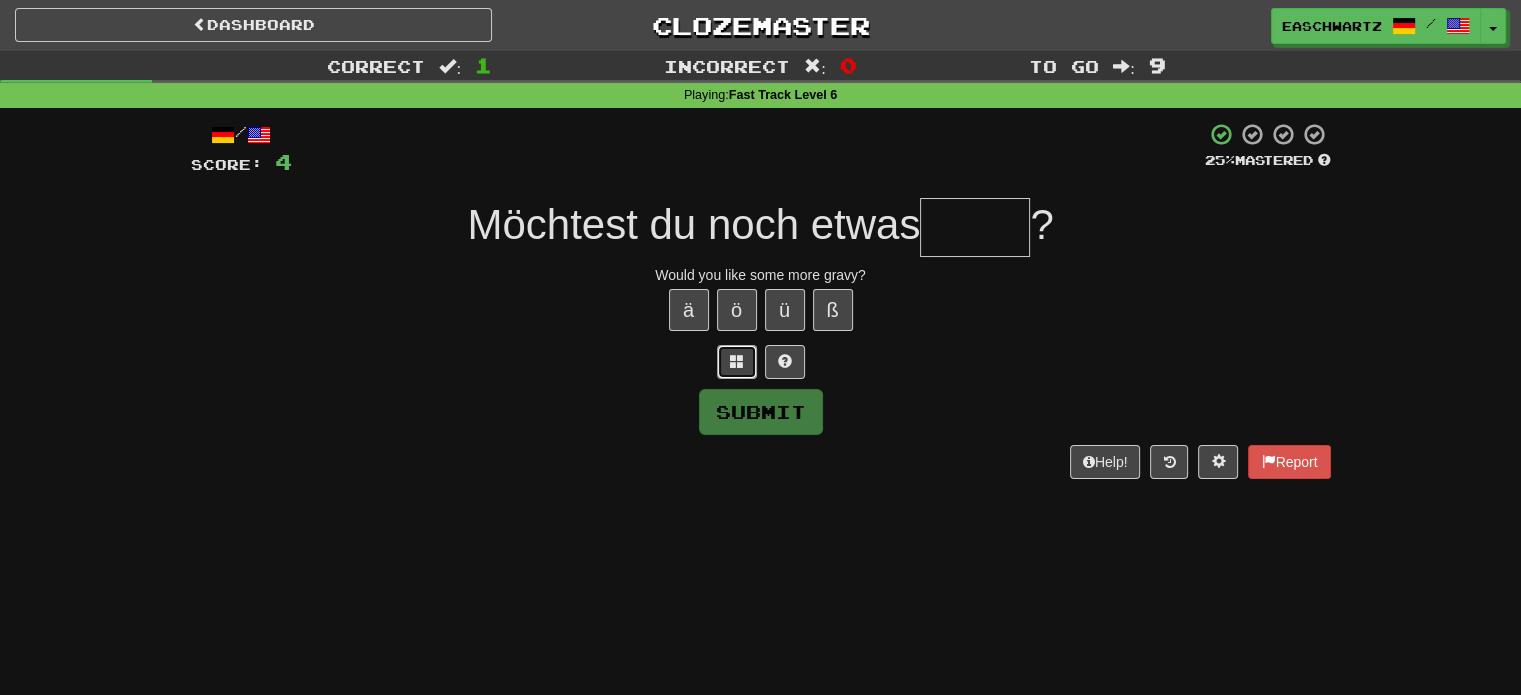 click at bounding box center (737, 361) 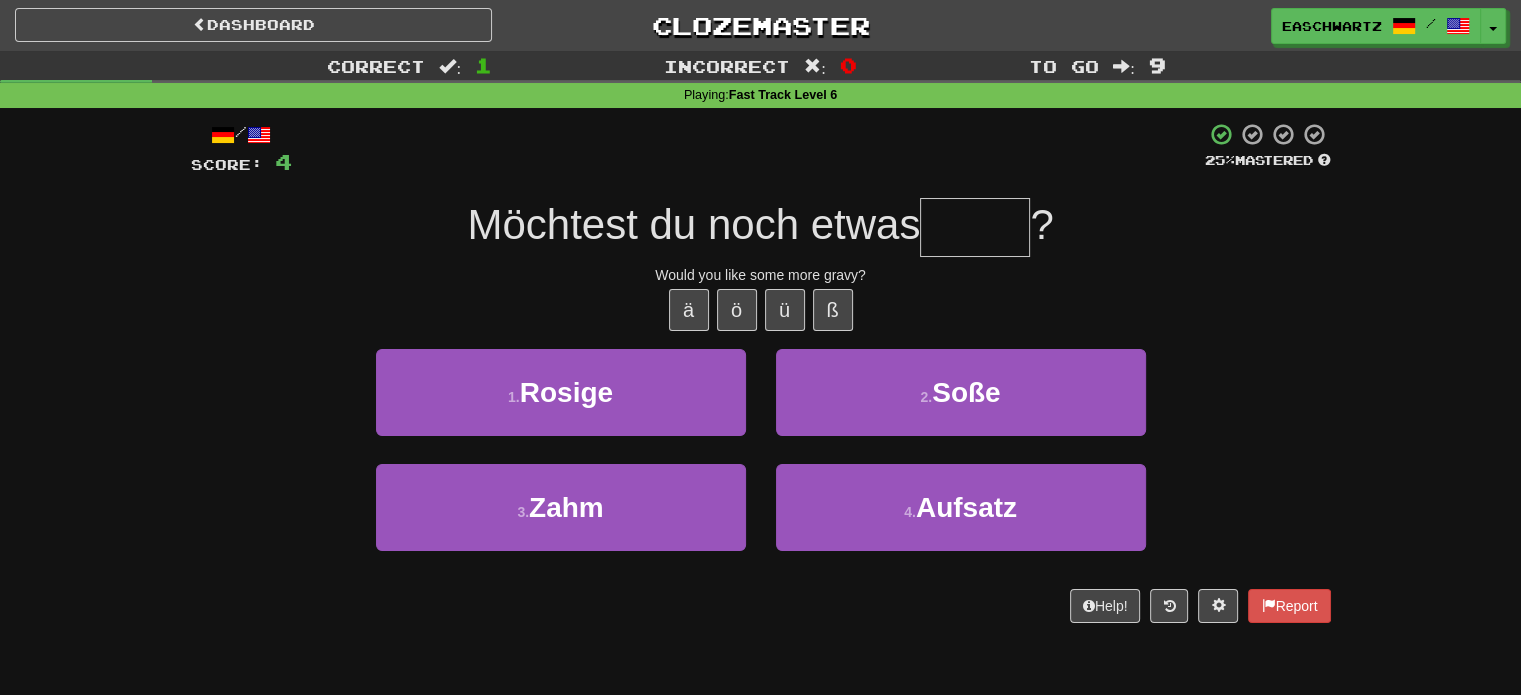 click on "3 .  Zahm" at bounding box center (561, 521) 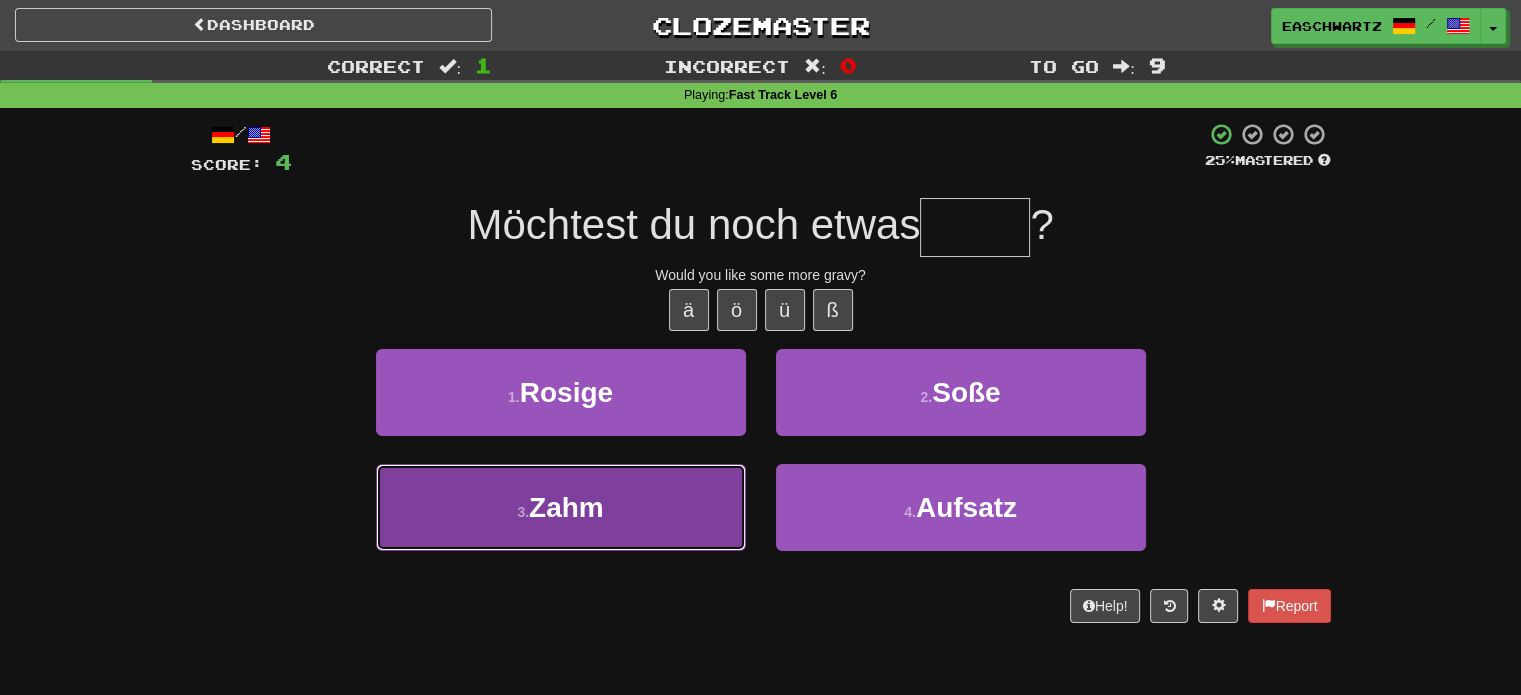 click on "3 .  Zahm" at bounding box center (561, 507) 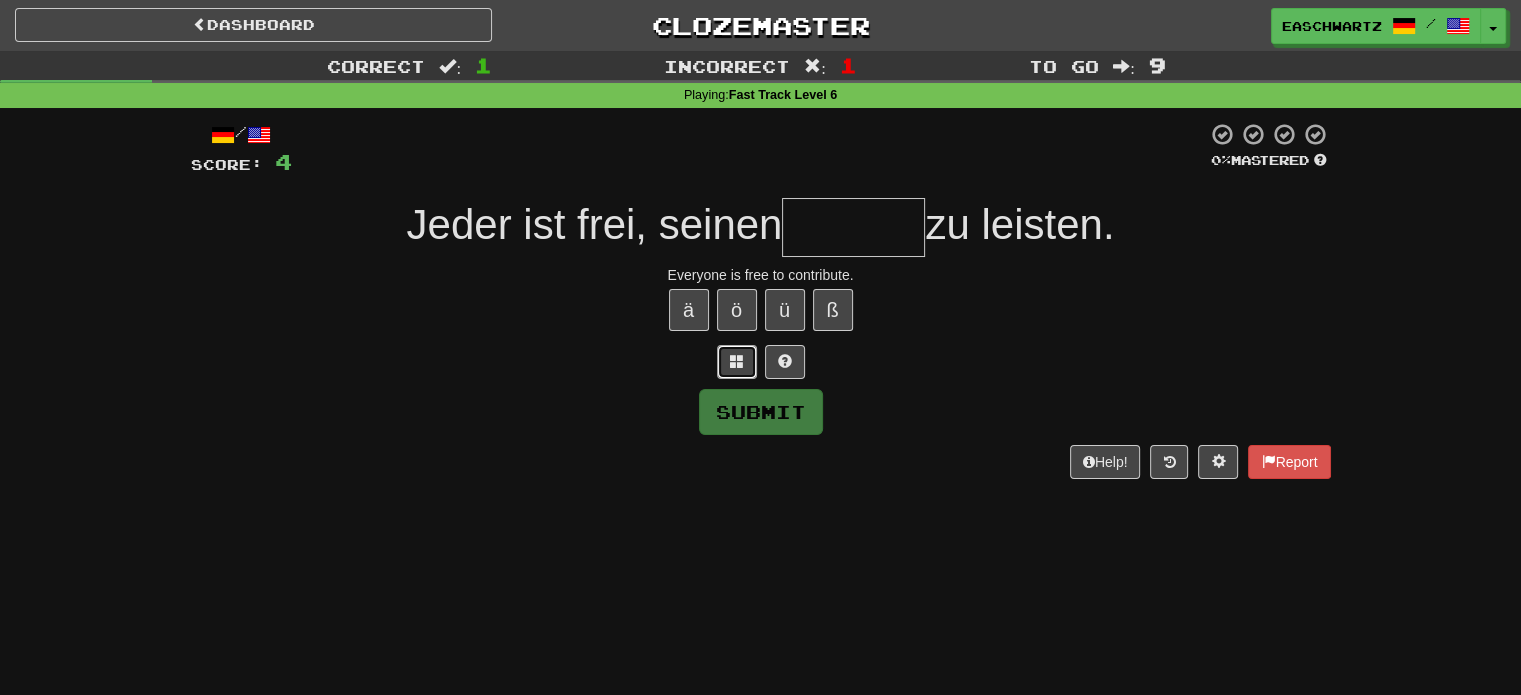 click at bounding box center [737, 362] 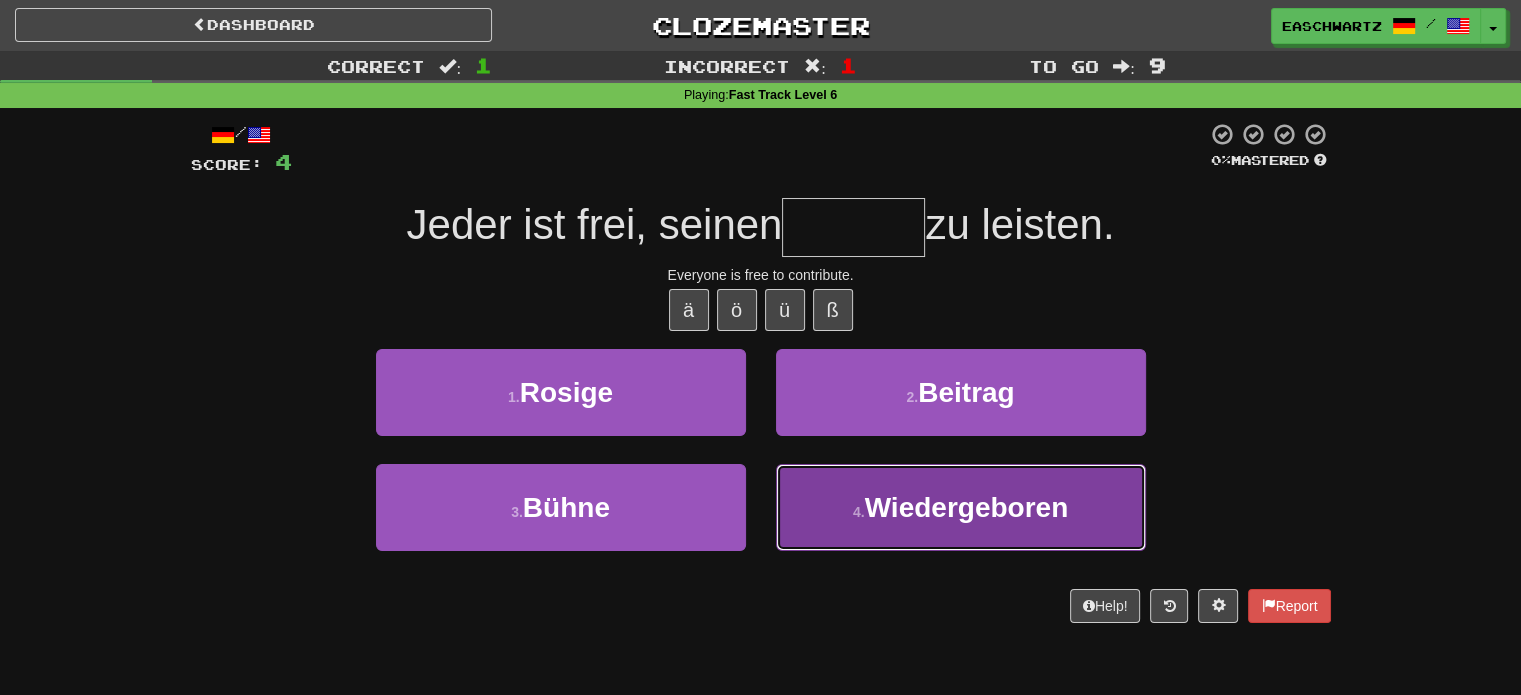 click on "4 .  Wiedergeboren" at bounding box center [961, 507] 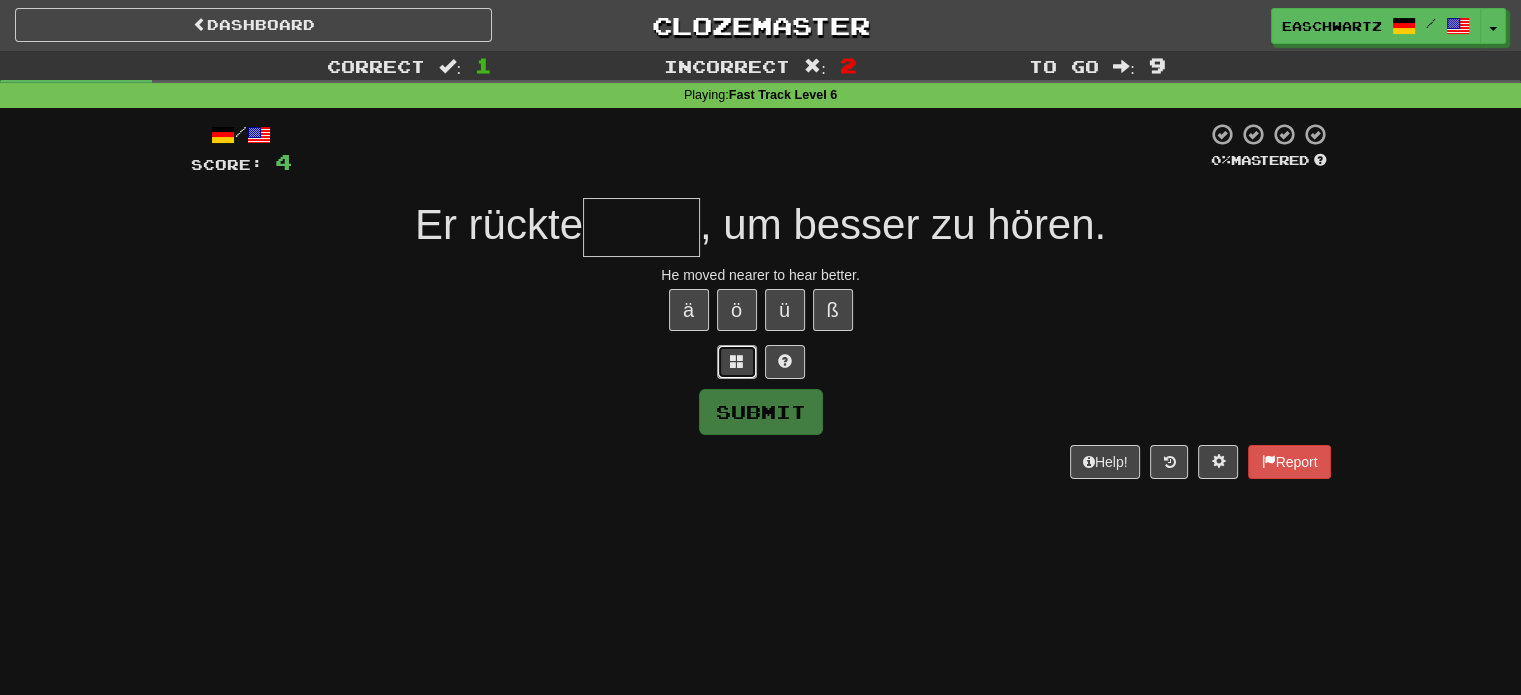 click at bounding box center (737, 362) 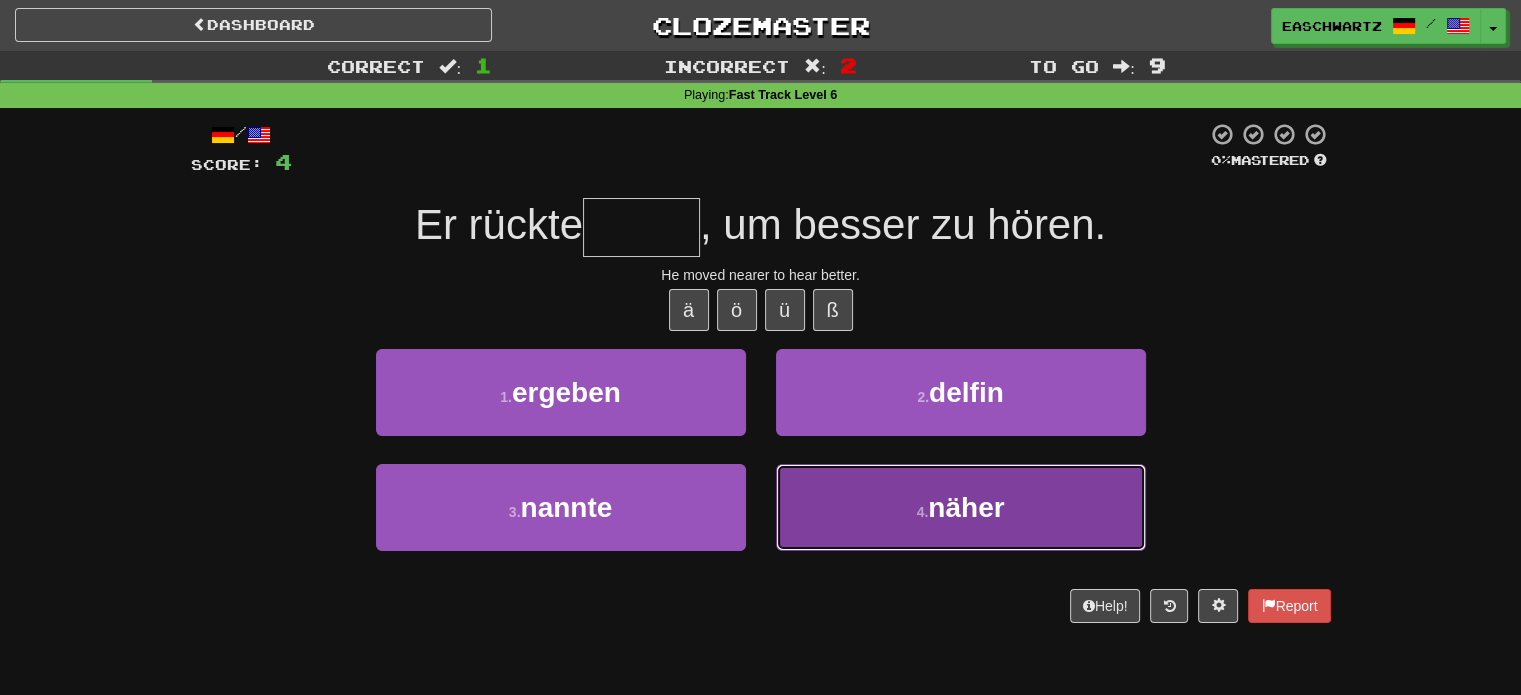 click on "4 .  näher" at bounding box center (961, 507) 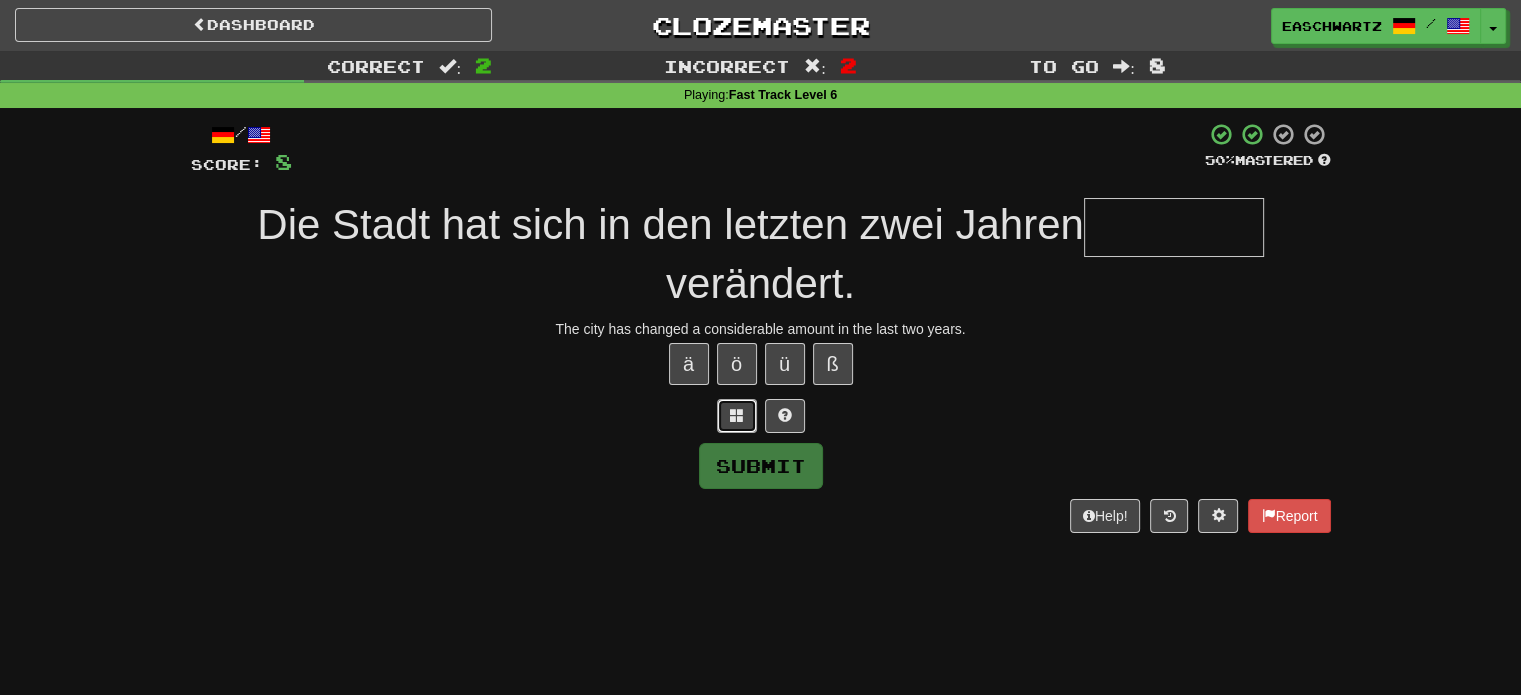 click at bounding box center [737, 415] 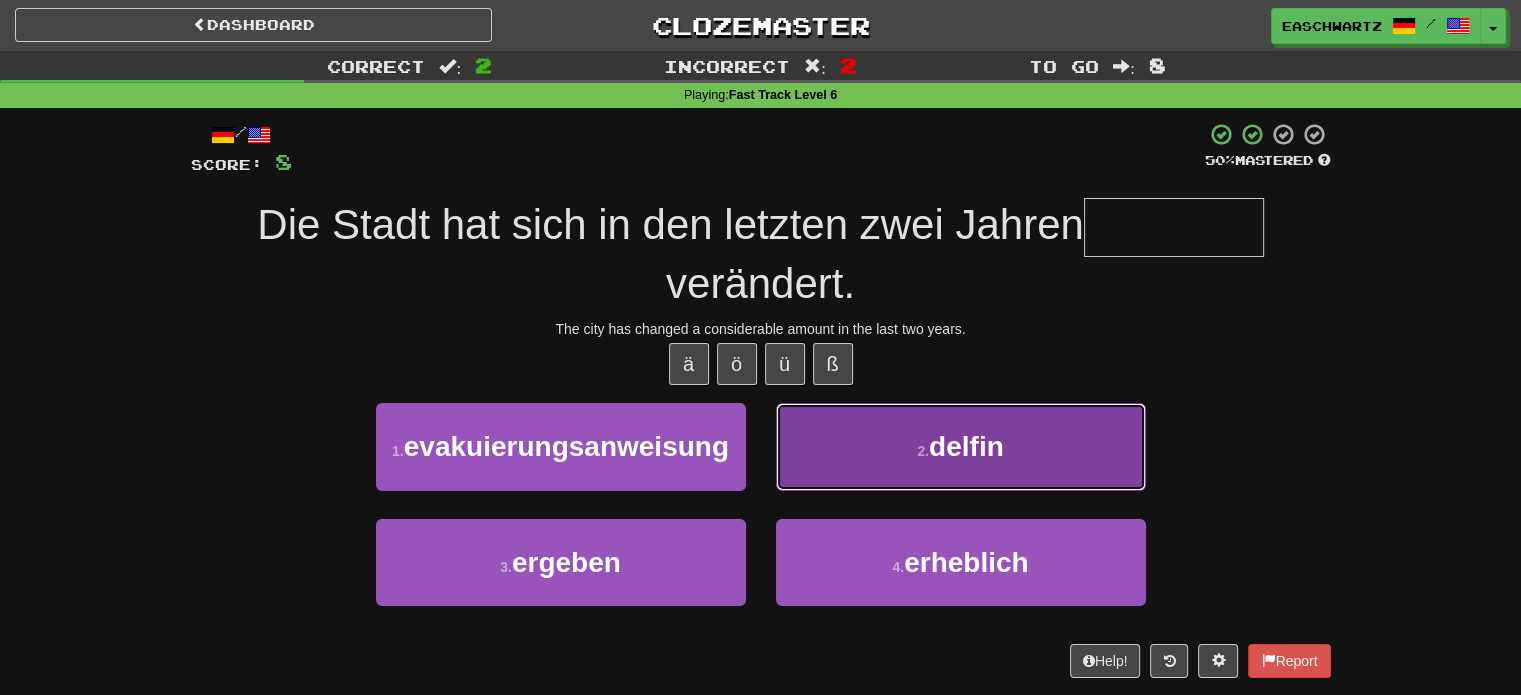 click on "2 .  delfin" at bounding box center (961, 446) 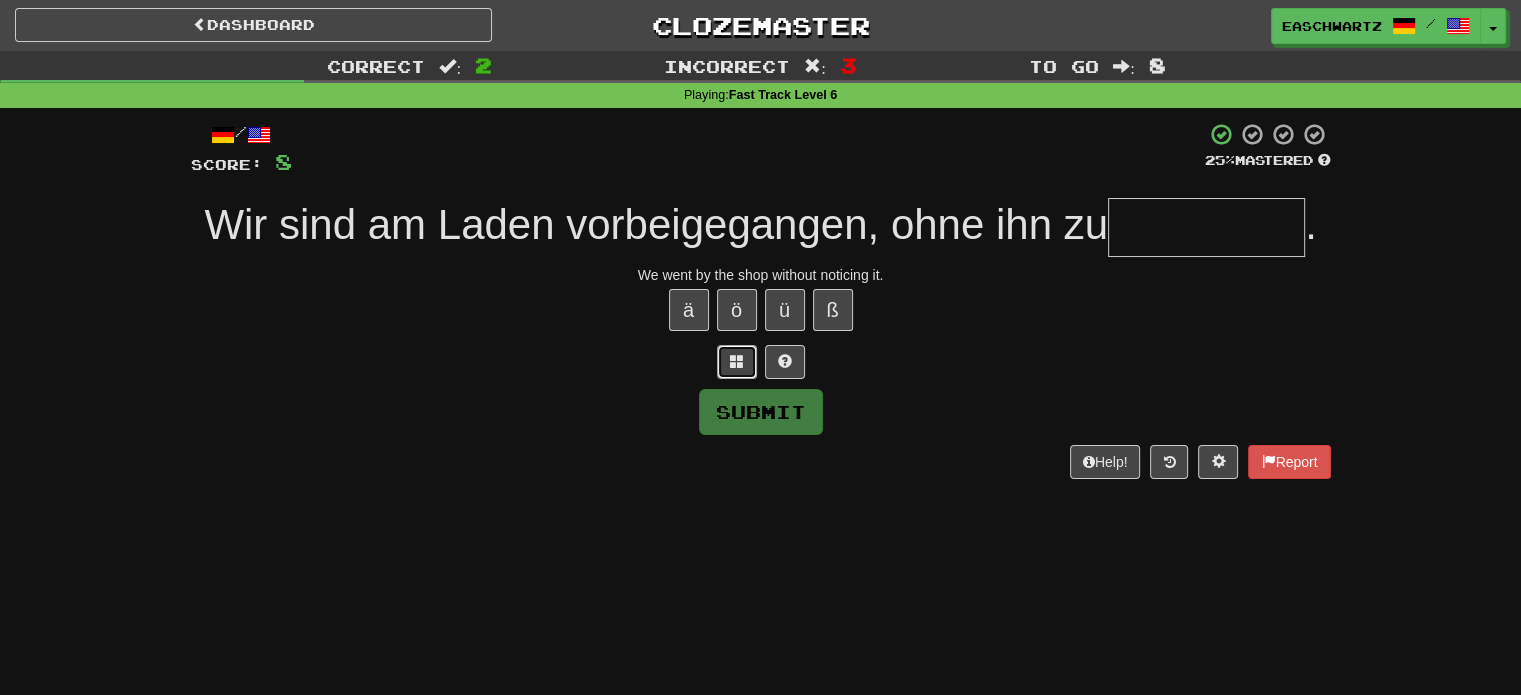 click at bounding box center (737, 362) 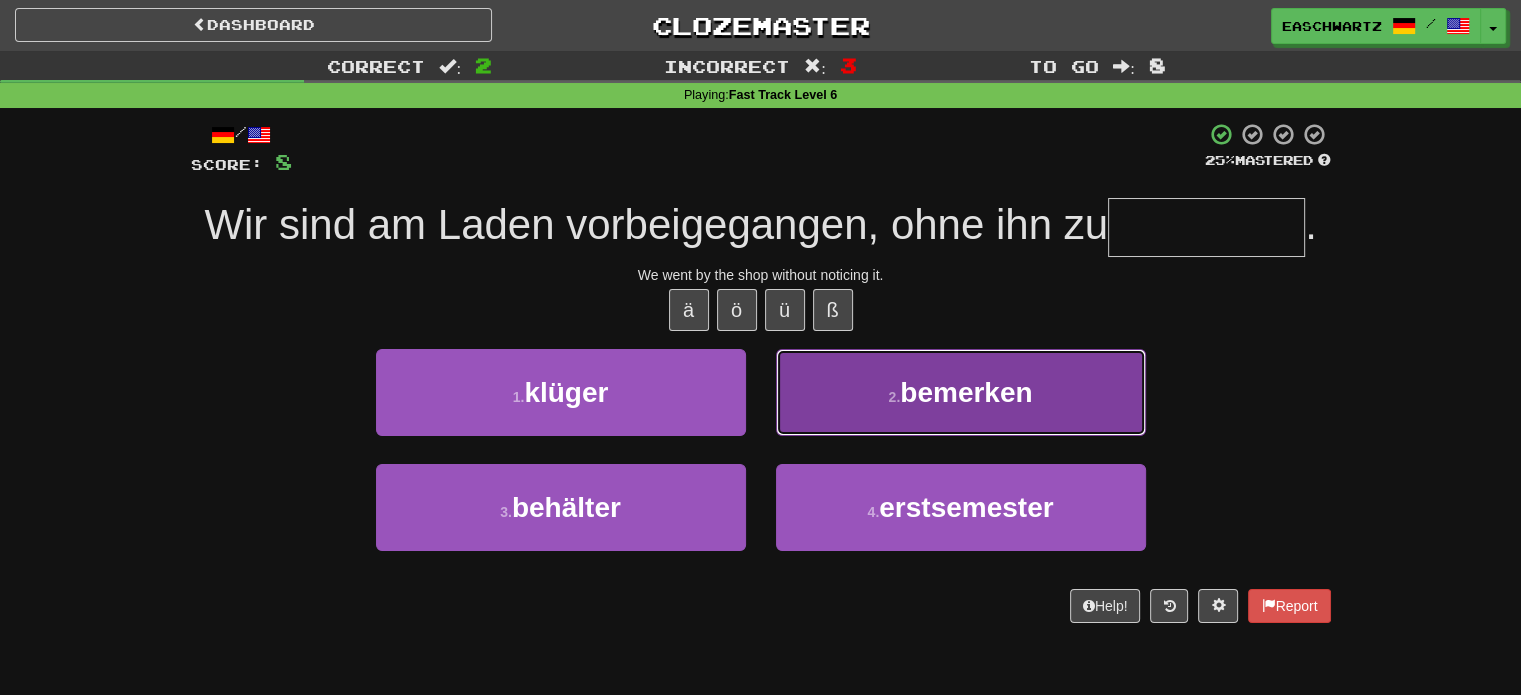 click on "2 .  bemerken" at bounding box center (961, 392) 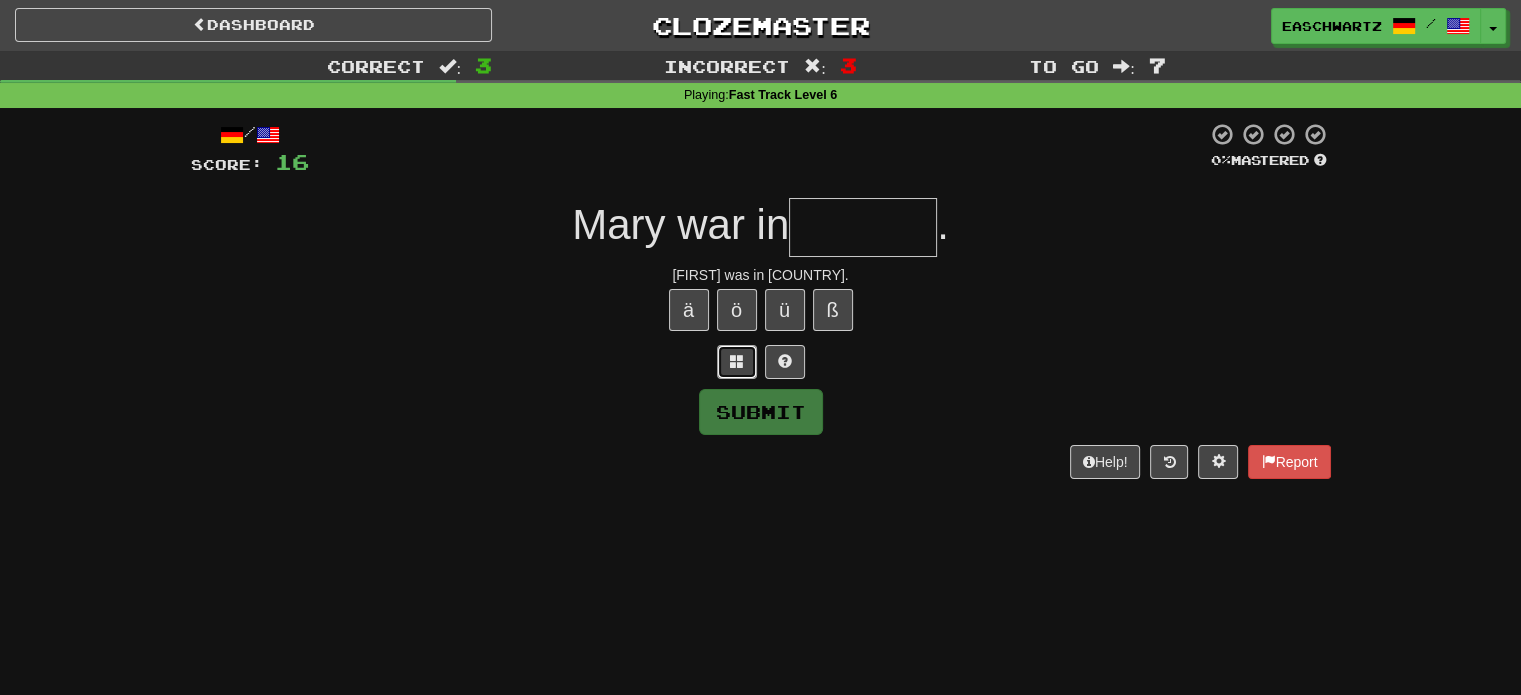 click at bounding box center [737, 362] 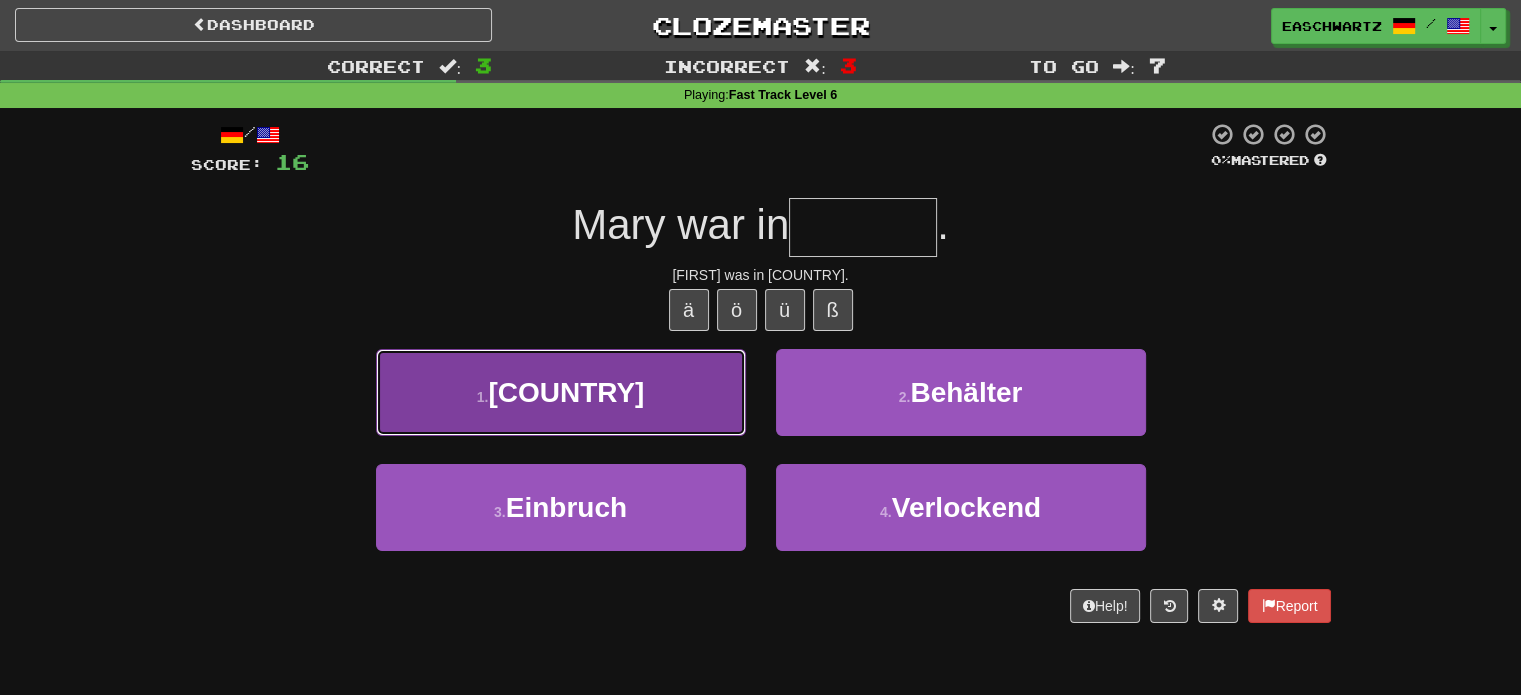 click on "1 .  Ungarn" at bounding box center (561, 392) 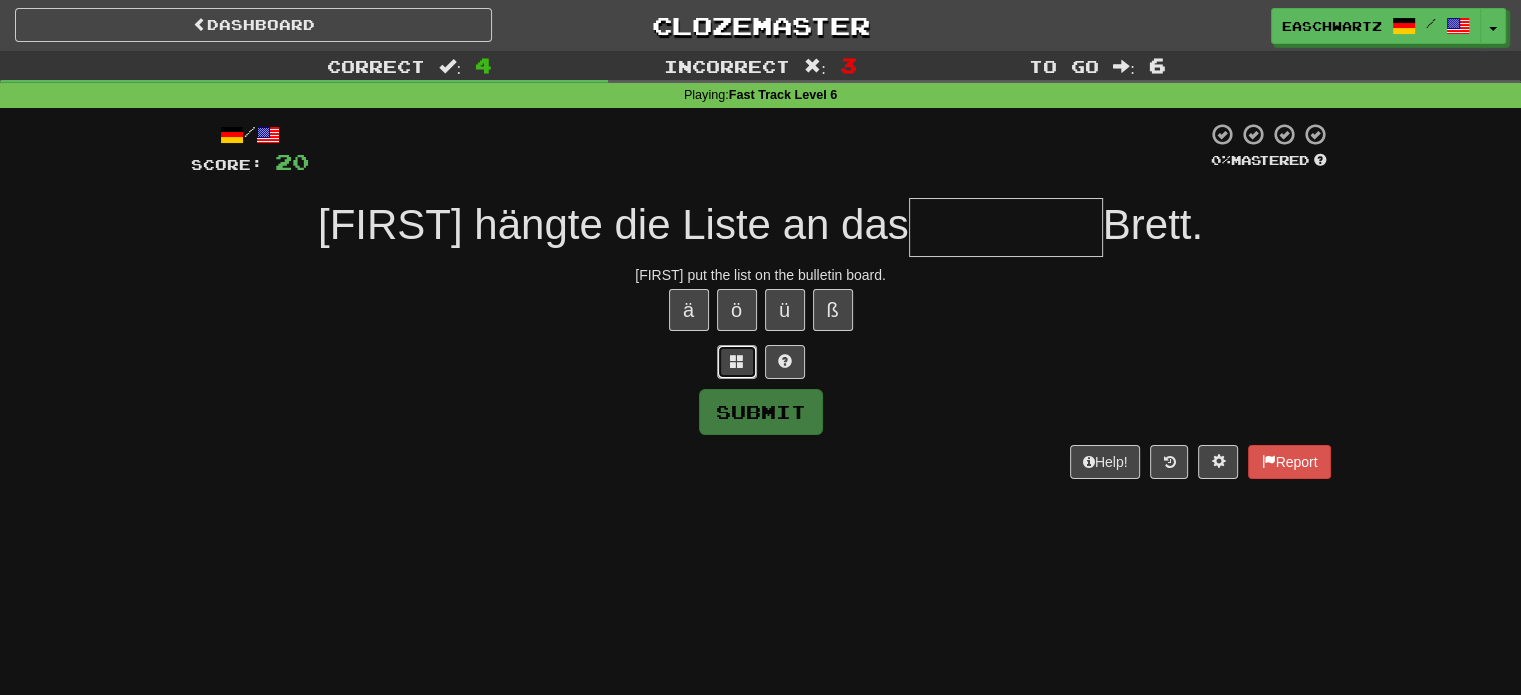 click at bounding box center [737, 362] 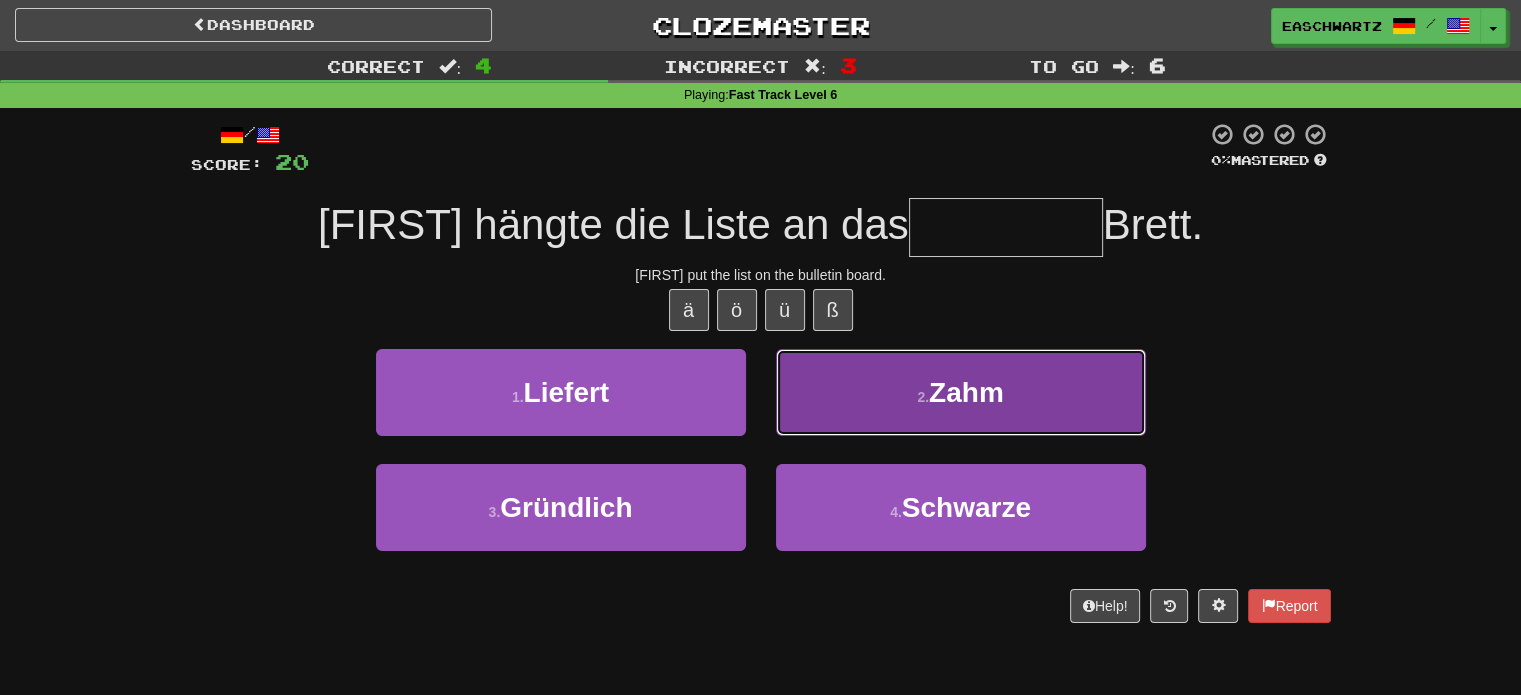 click on "2 .  Zahm" at bounding box center (961, 392) 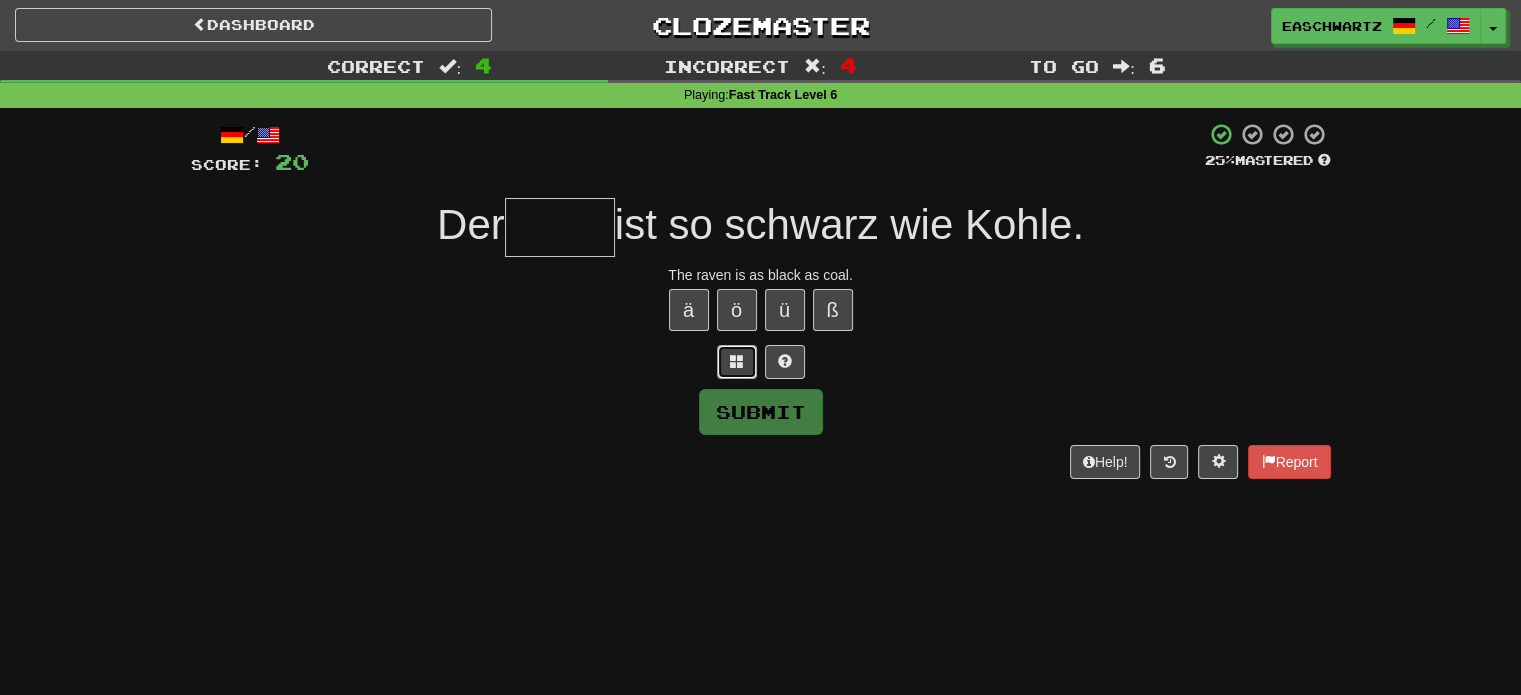 click at bounding box center [737, 361] 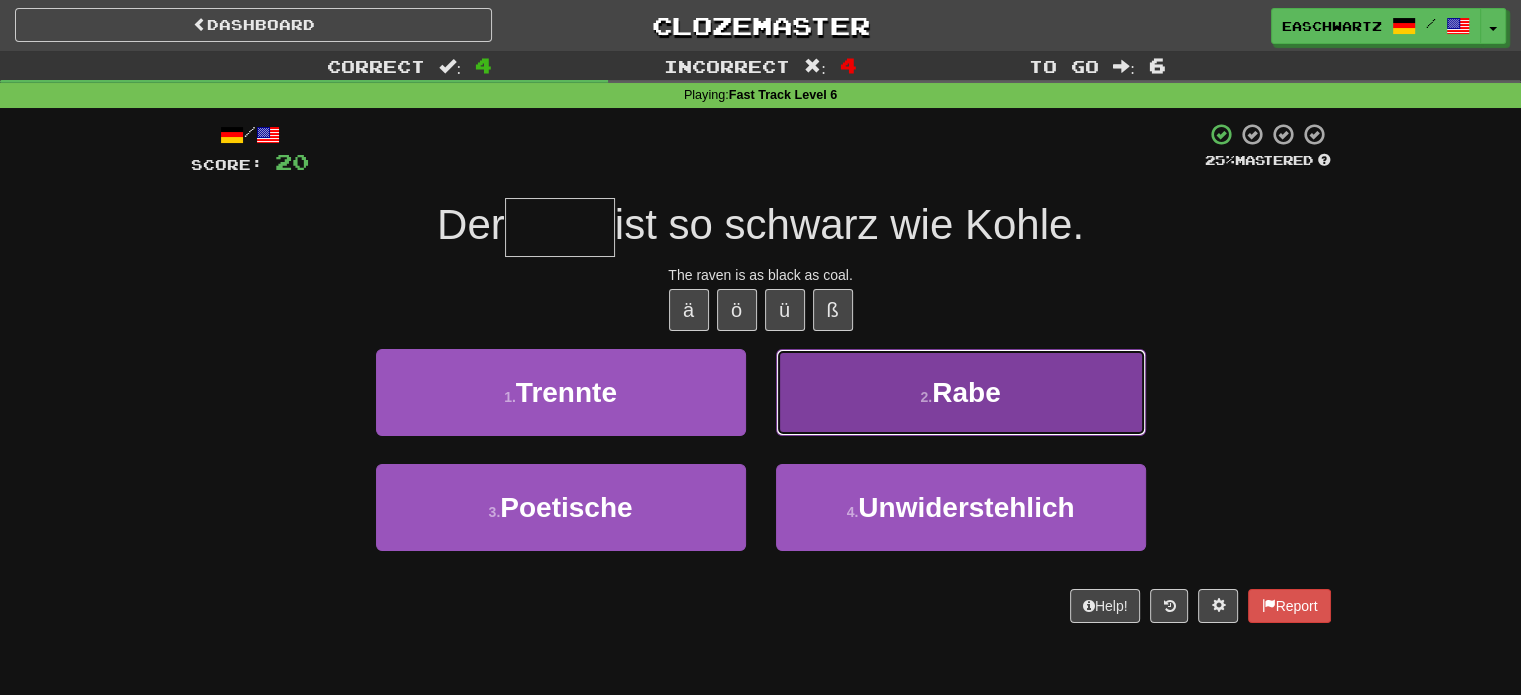 click on "2 .  Rabe" at bounding box center [961, 392] 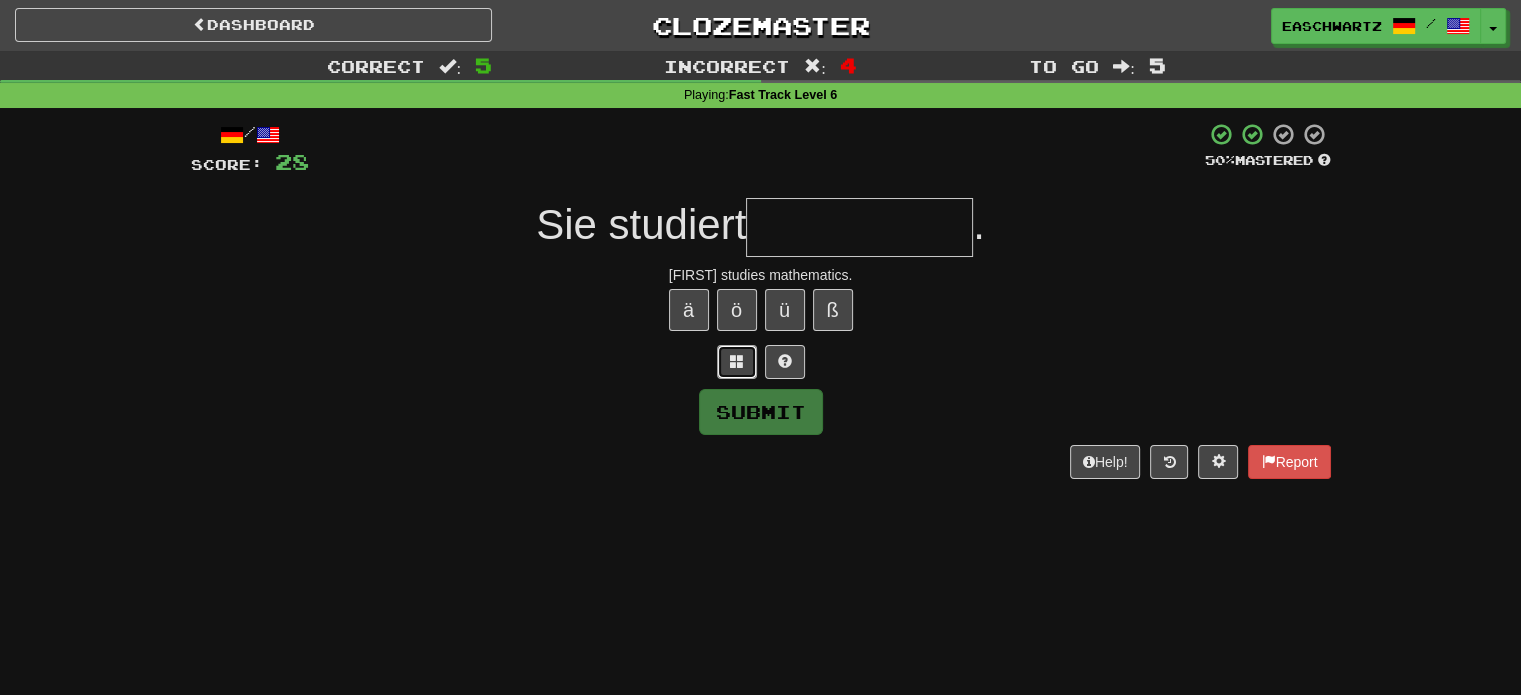 click at bounding box center [737, 361] 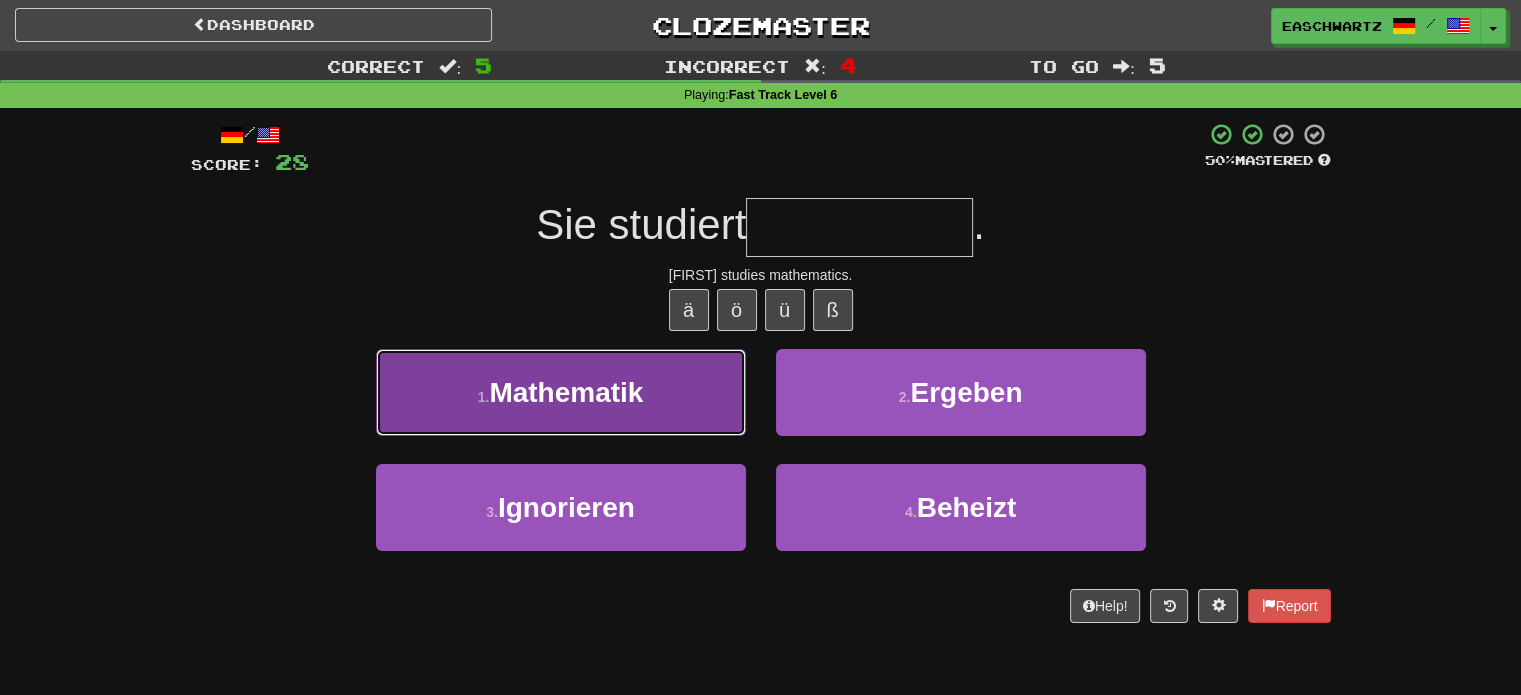 click on "1 .  Mathematik" at bounding box center [561, 392] 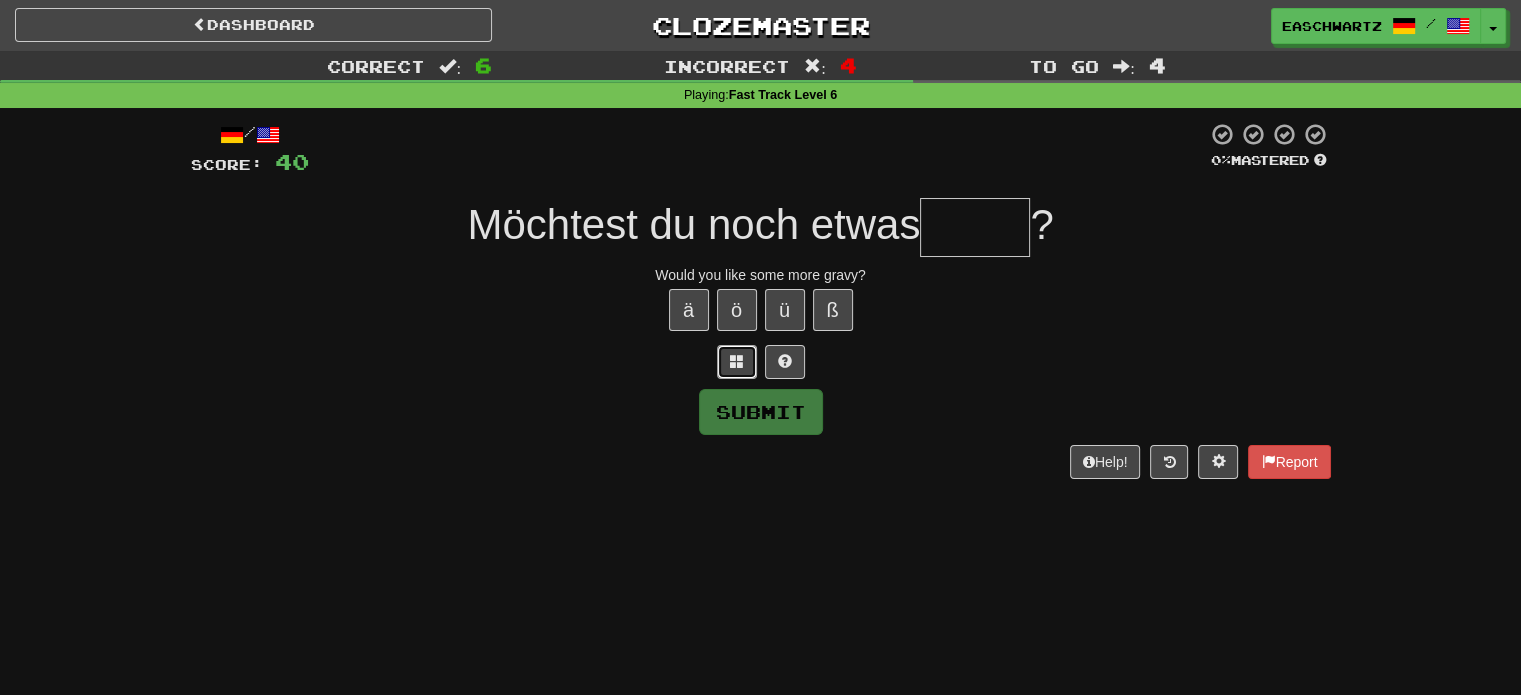 click at bounding box center [737, 362] 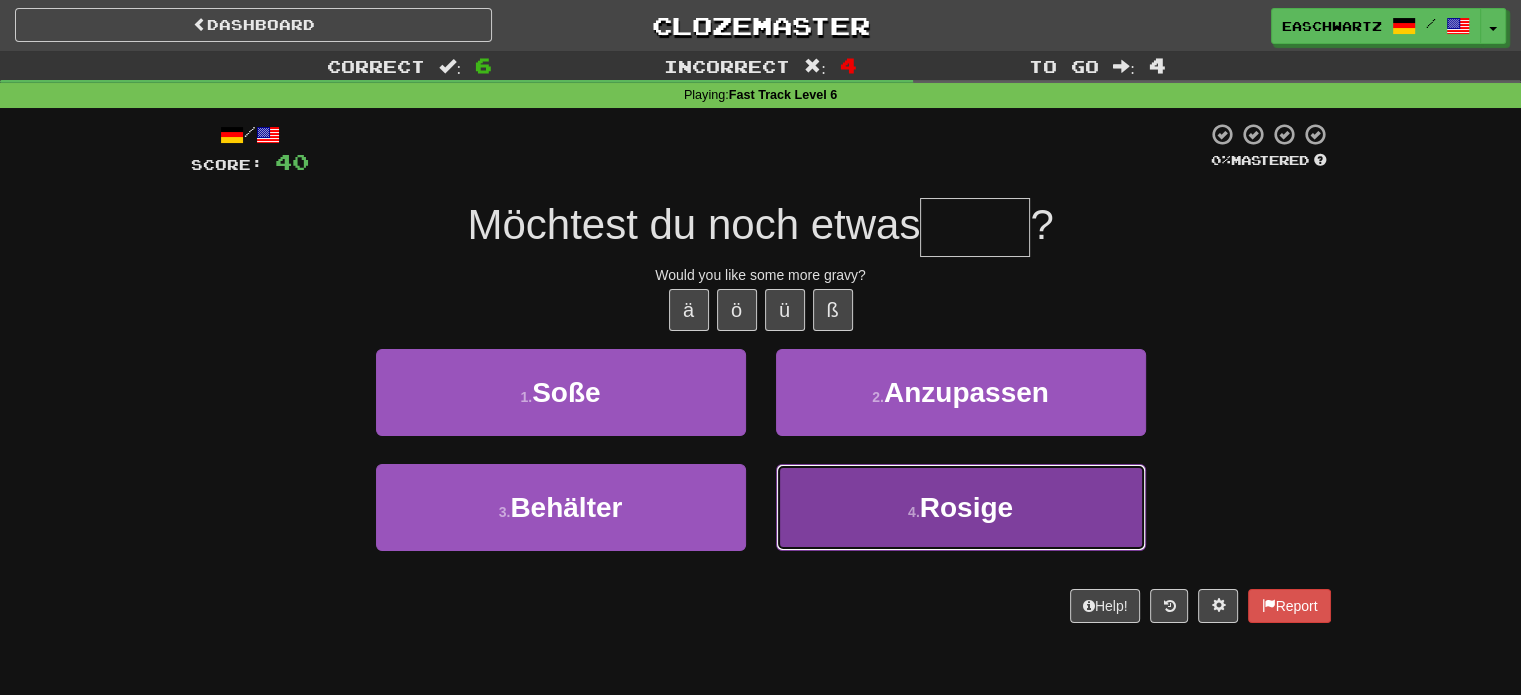 click on "4 .  Rosige" at bounding box center (961, 507) 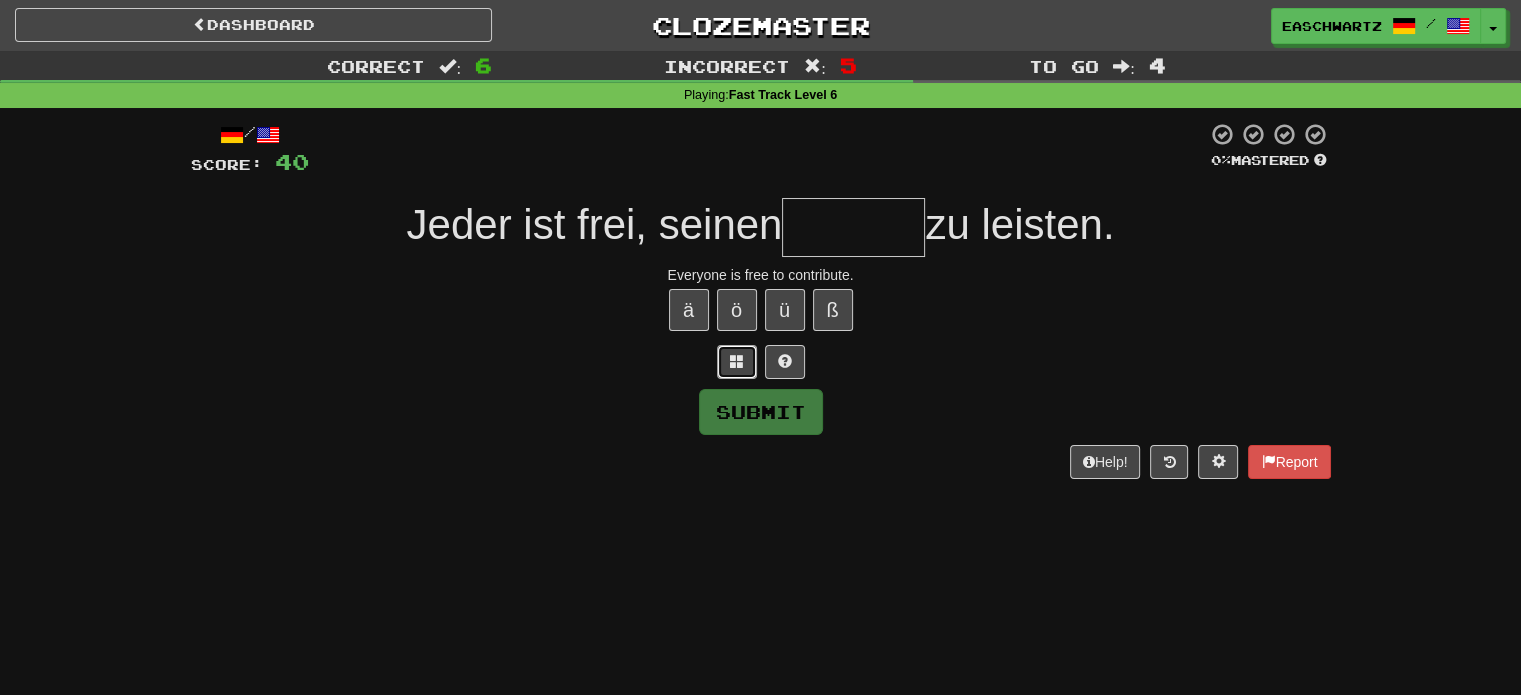 click at bounding box center [737, 362] 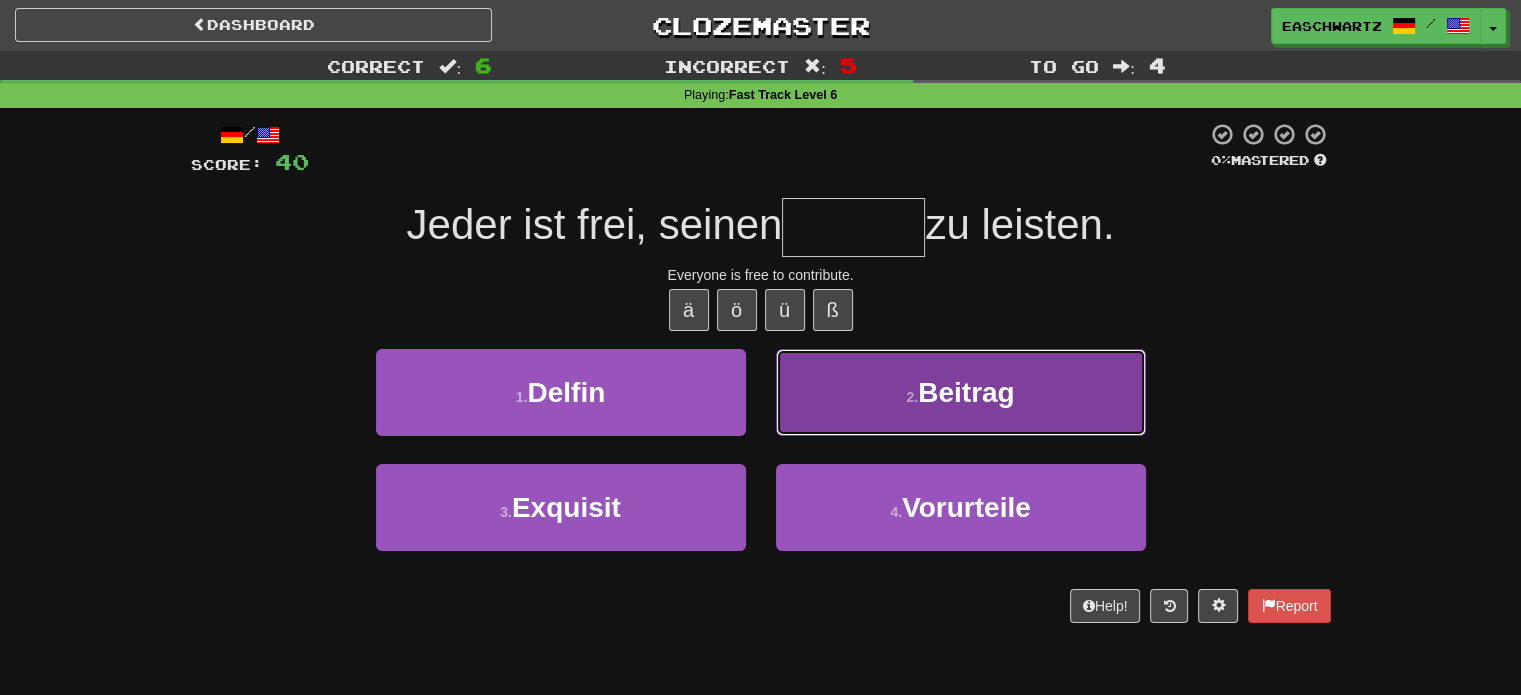 click on "2 .  Beitrag" at bounding box center [961, 392] 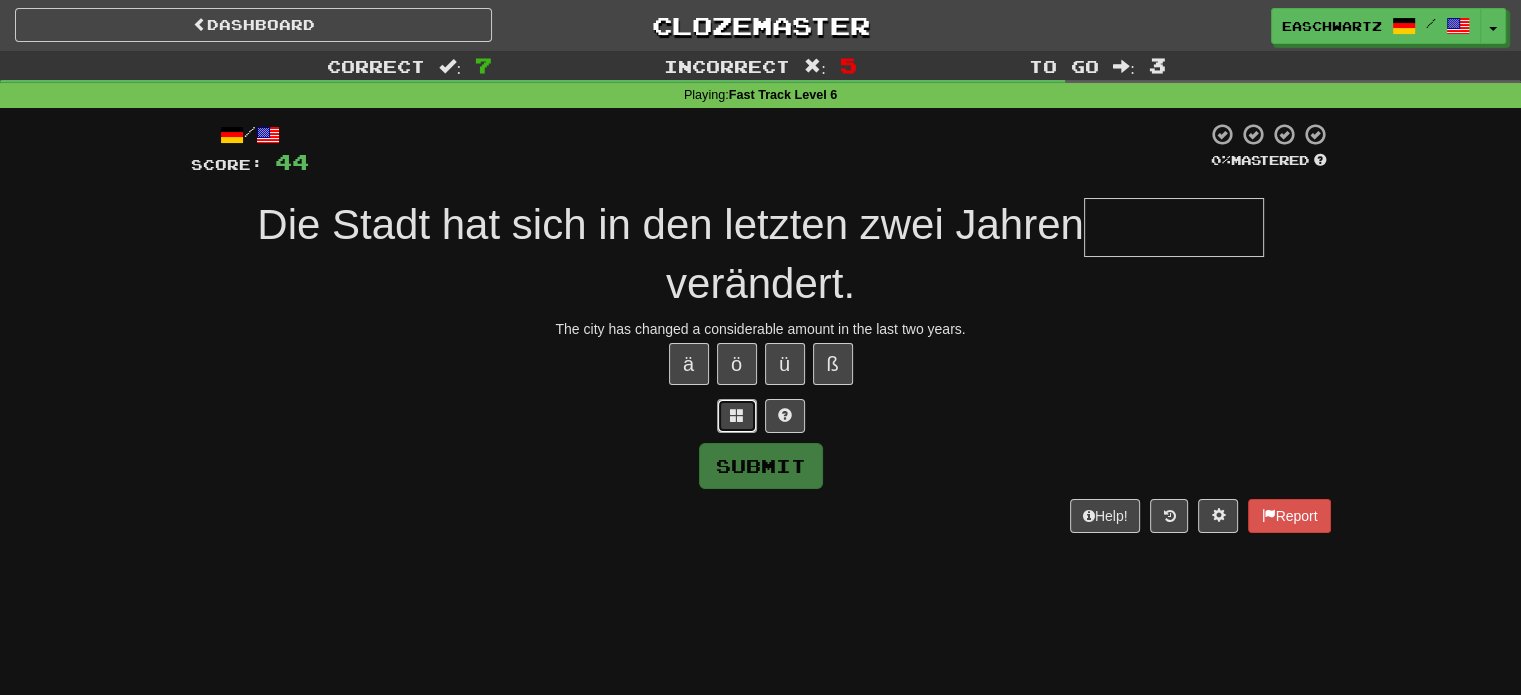 click at bounding box center [737, 415] 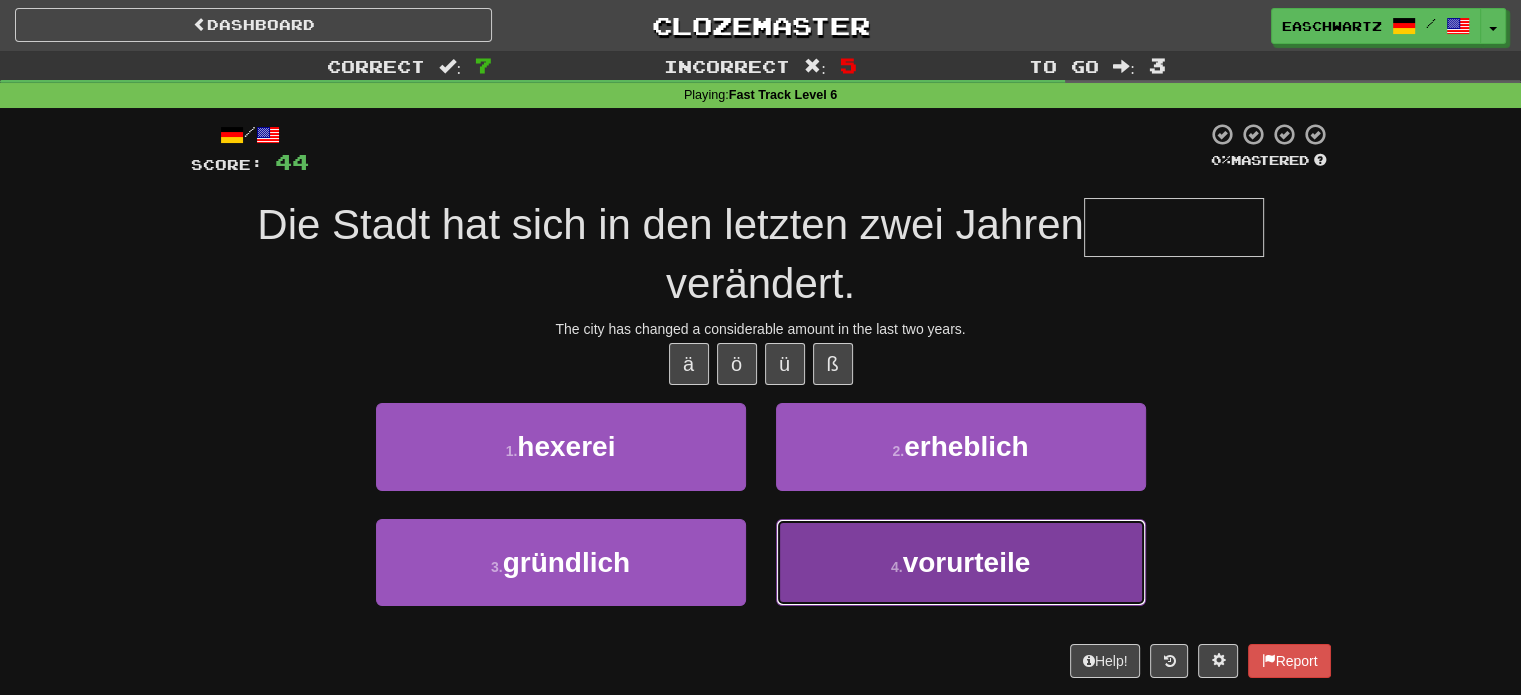 click on "4 .  vorurteile" at bounding box center [961, 562] 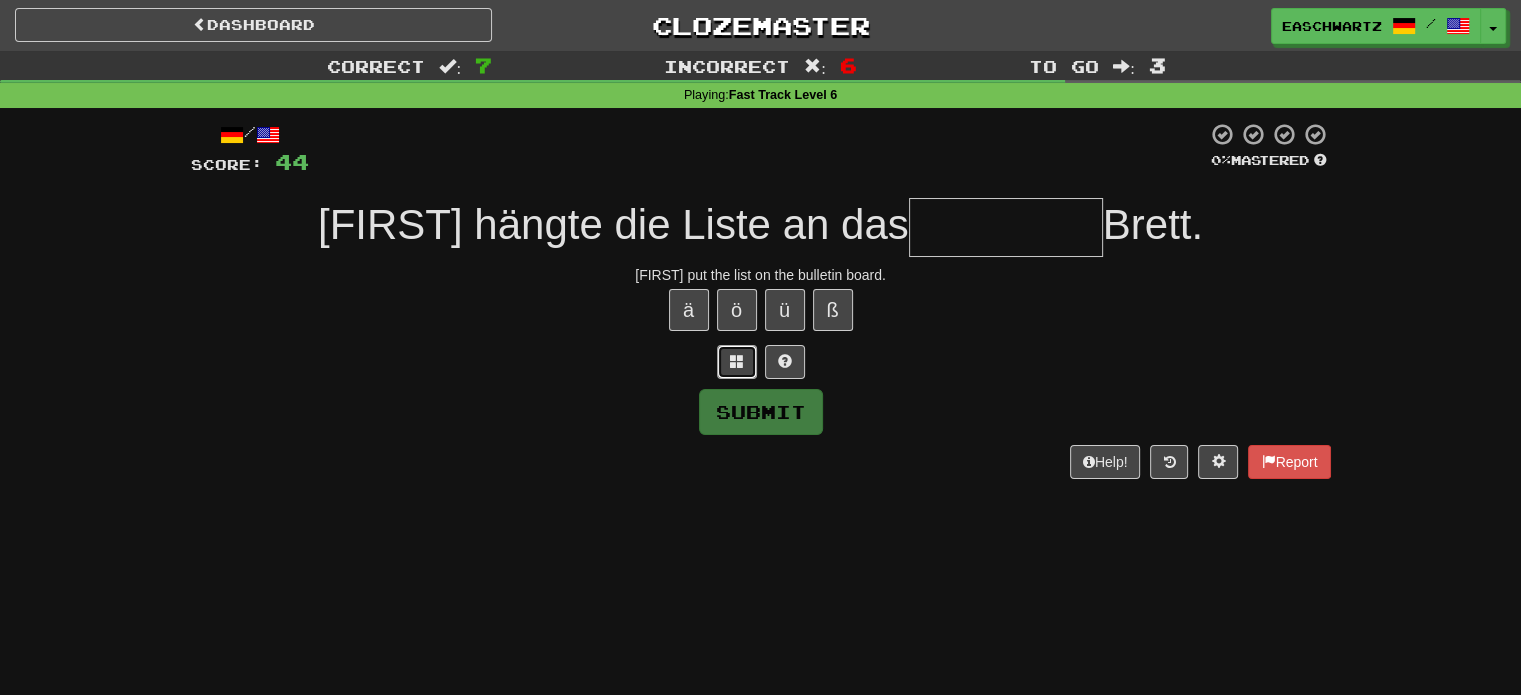 click at bounding box center [737, 362] 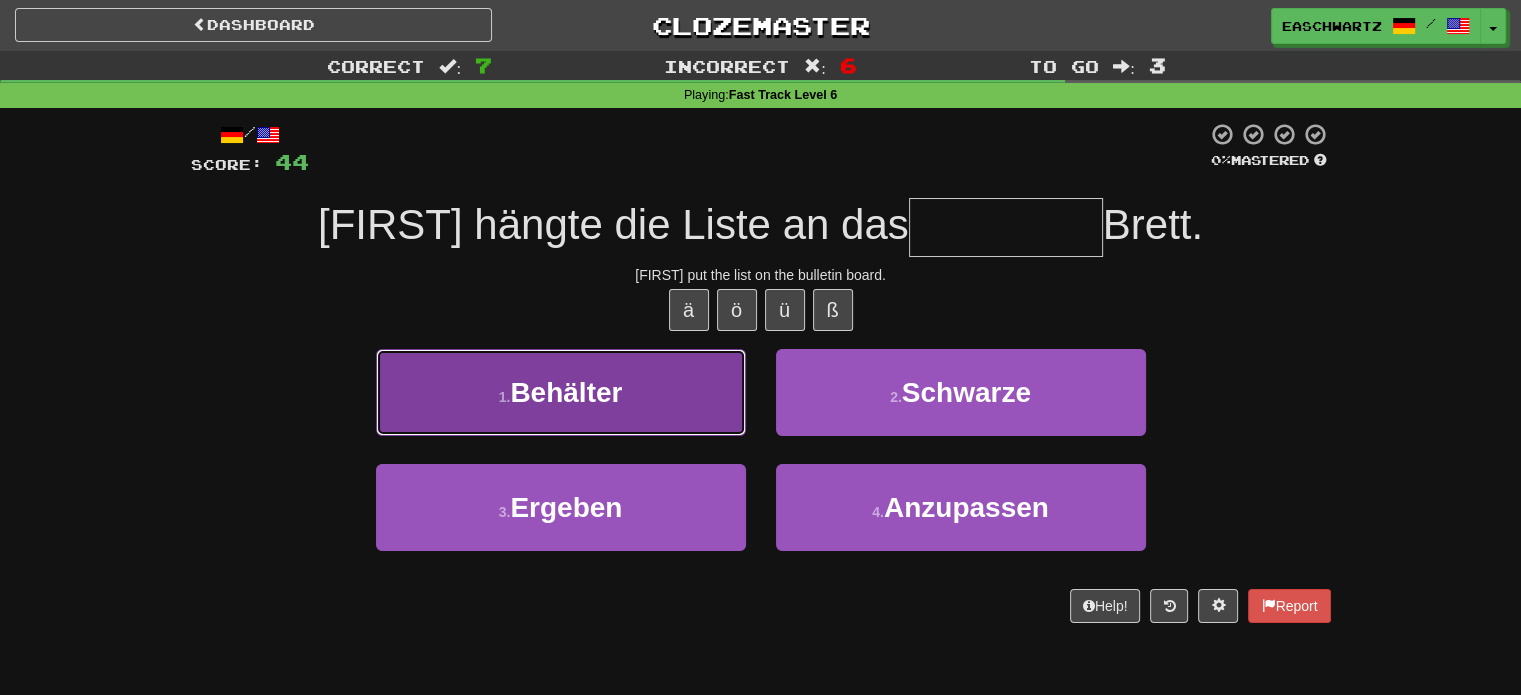 click on "1 .  Behälter" at bounding box center [561, 392] 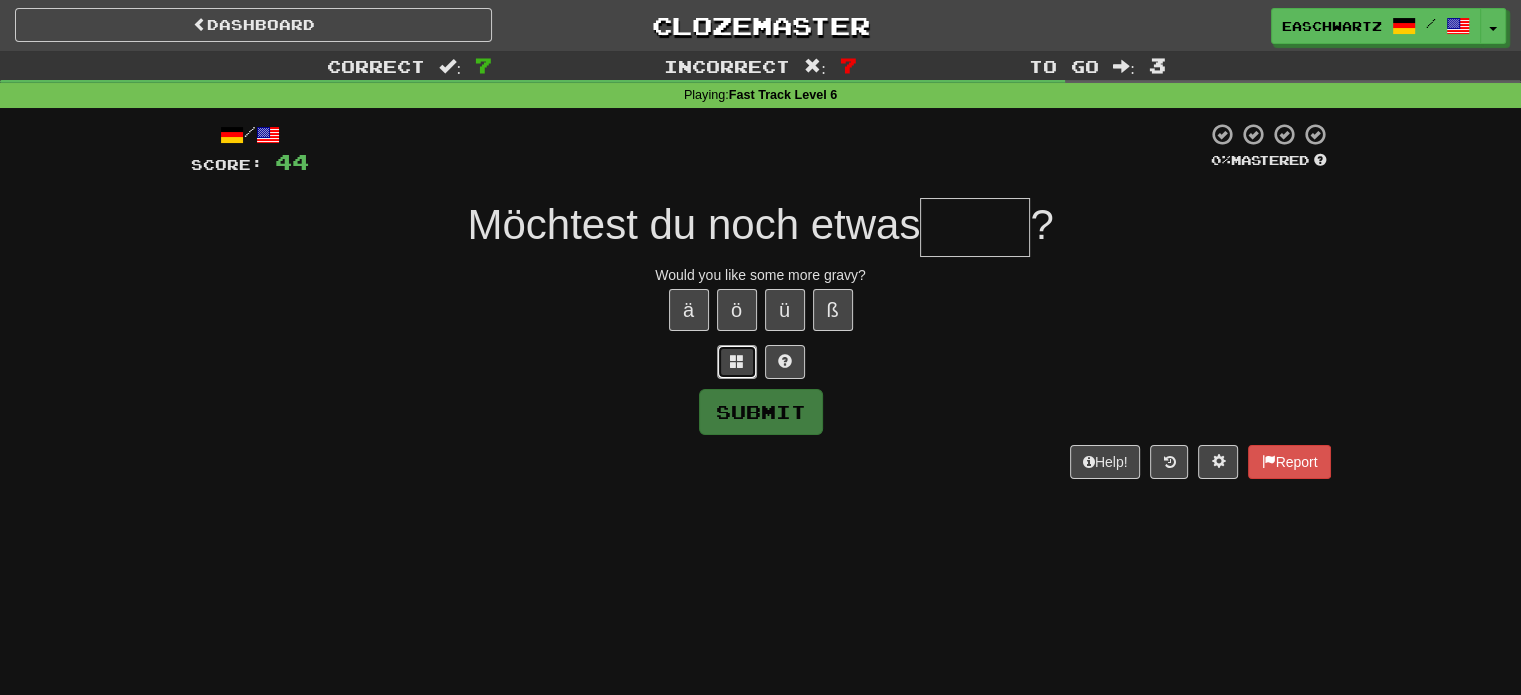 click at bounding box center [737, 361] 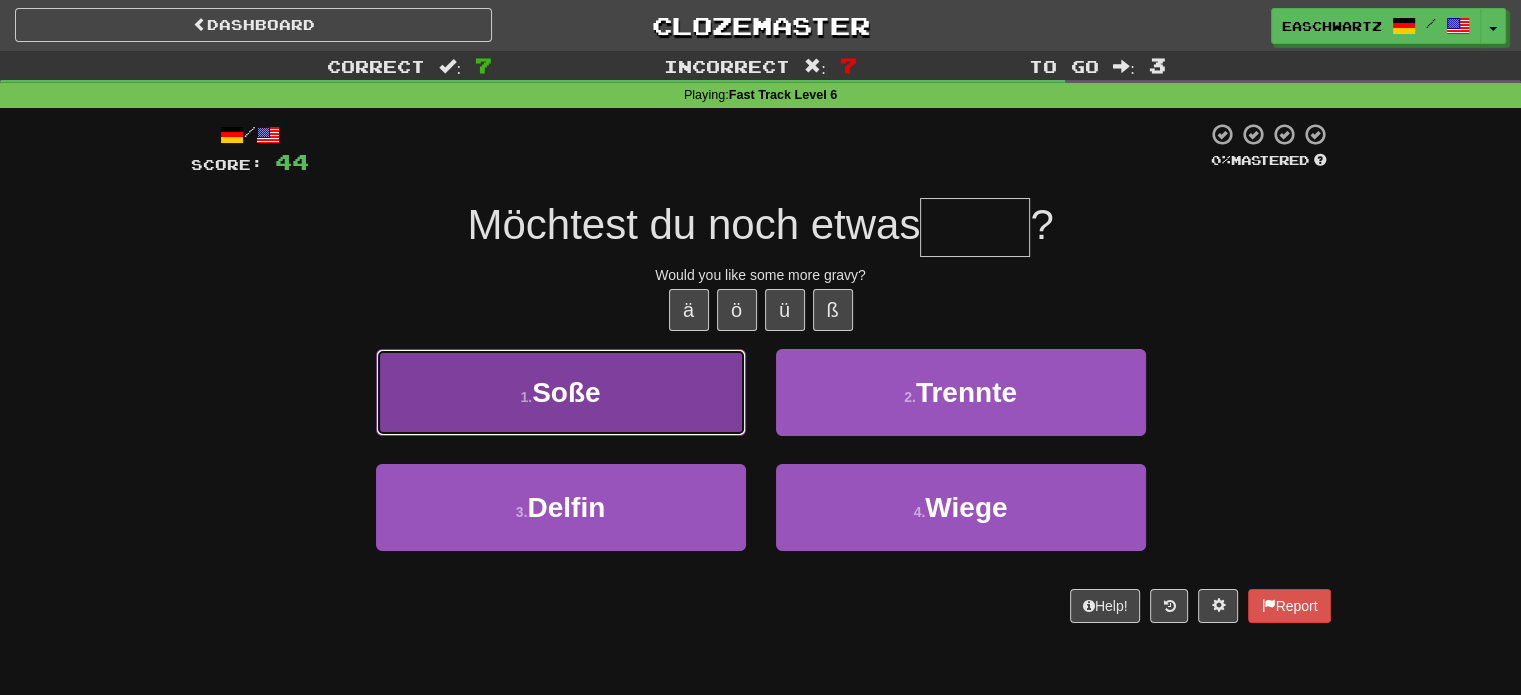 click on "1 .  Soße" at bounding box center (561, 392) 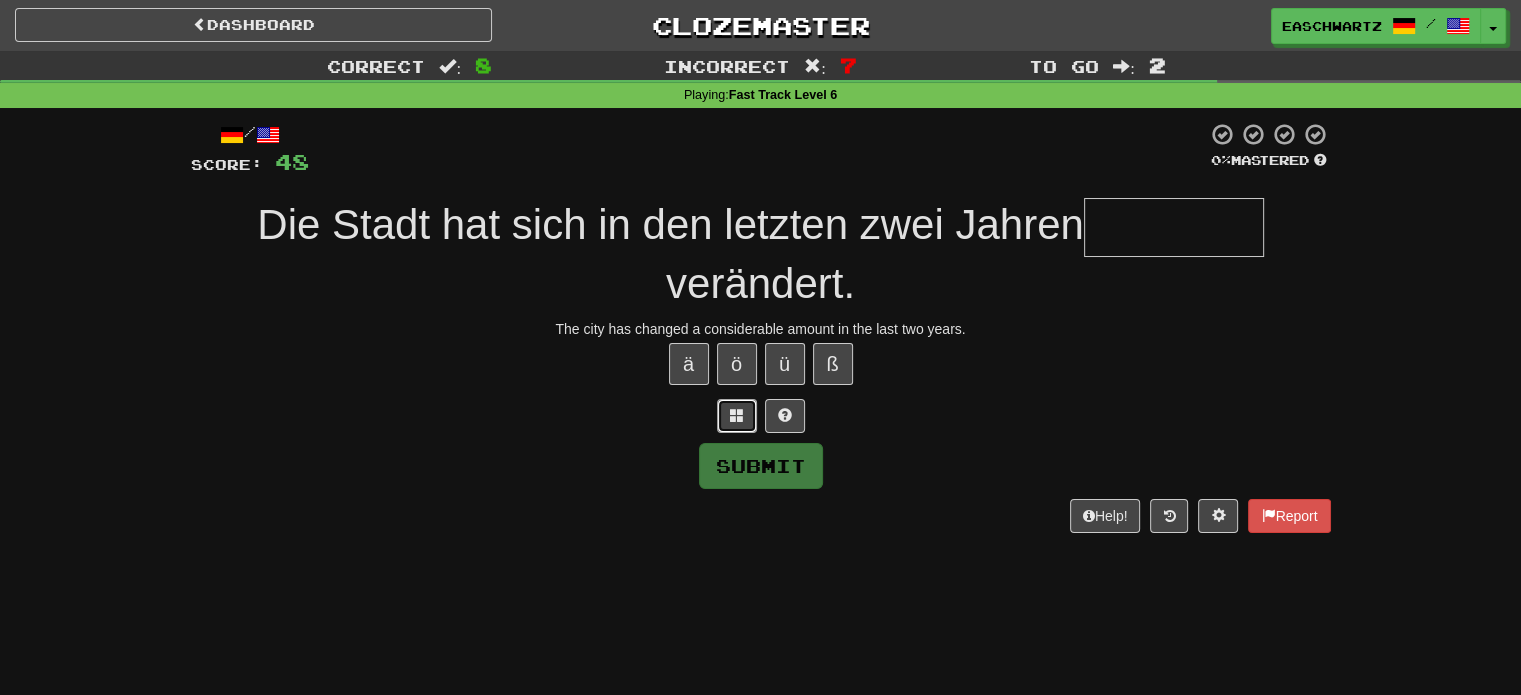 click at bounding box center [737, 416] 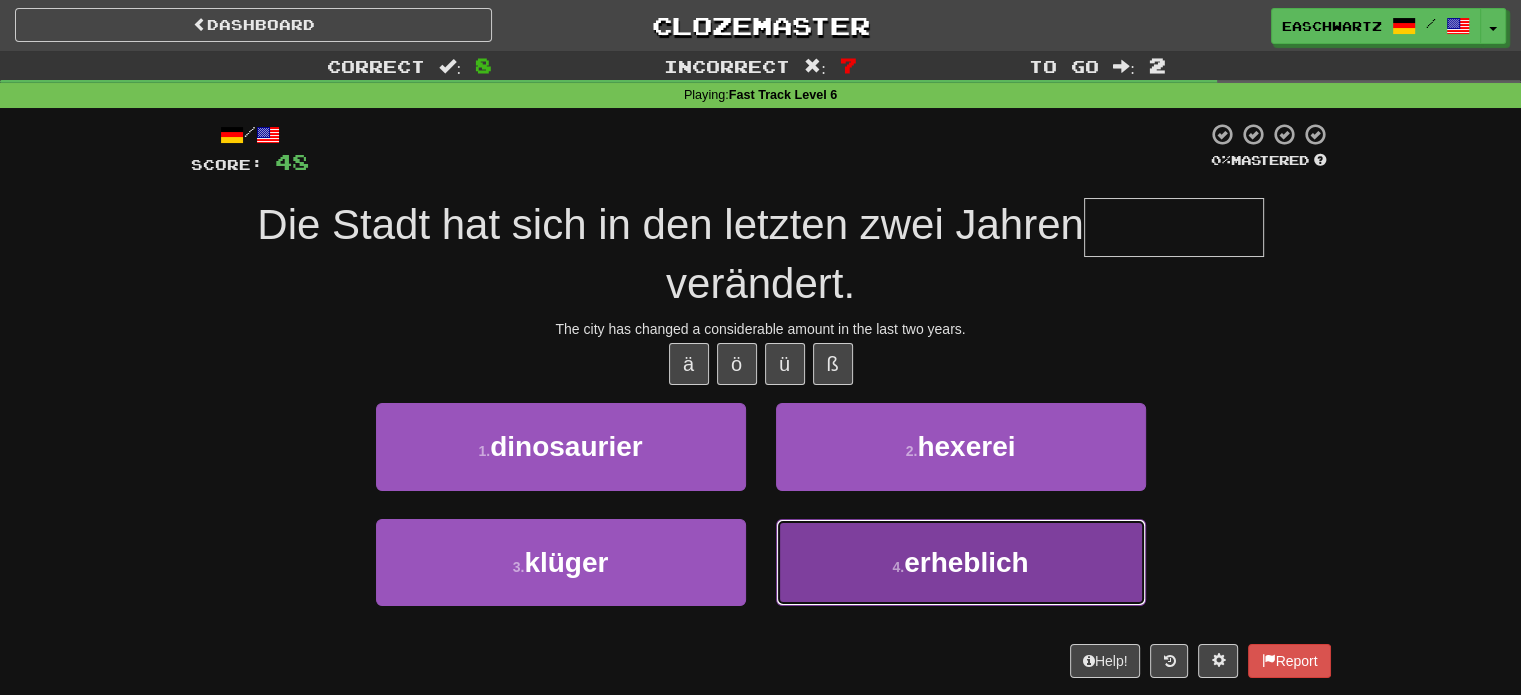 click on "4 .  erheblich" at bounding box center [961, 562] 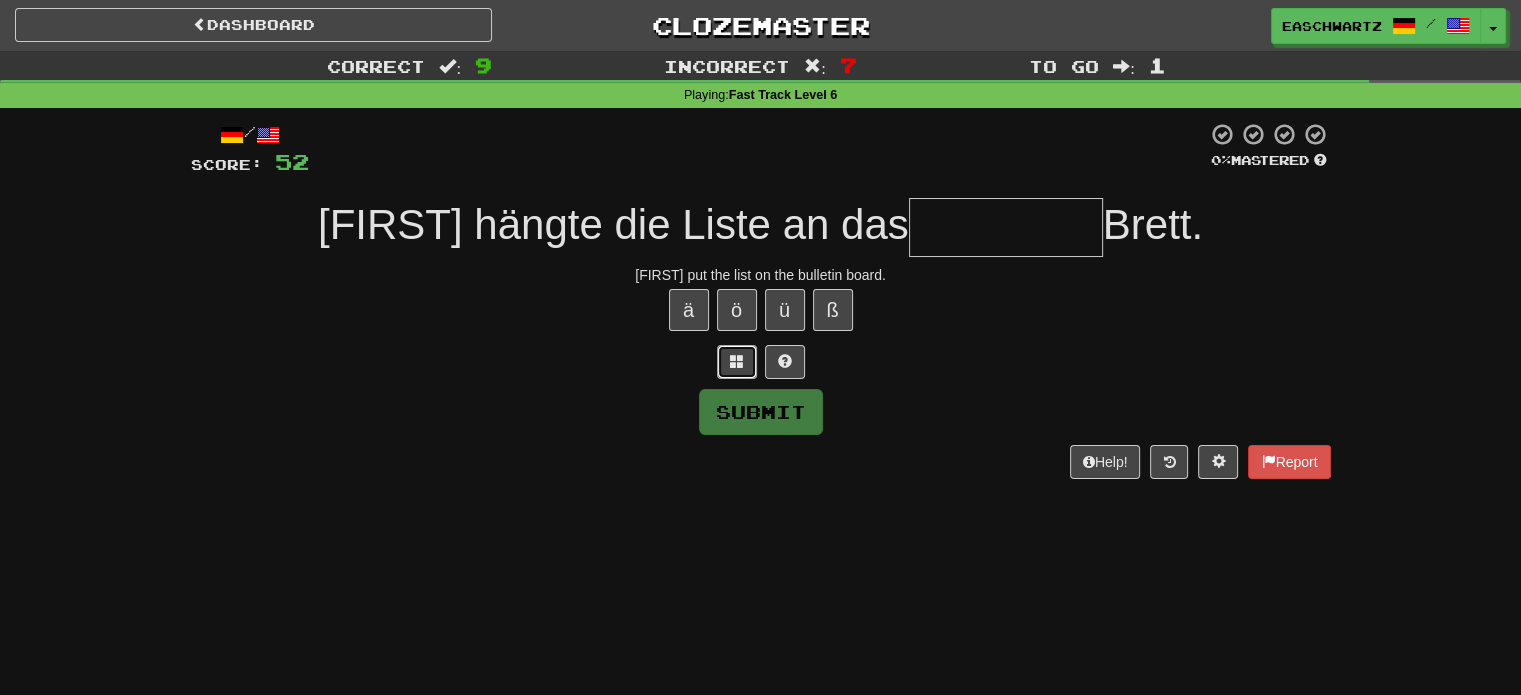 click at bounding box center [737, 362] 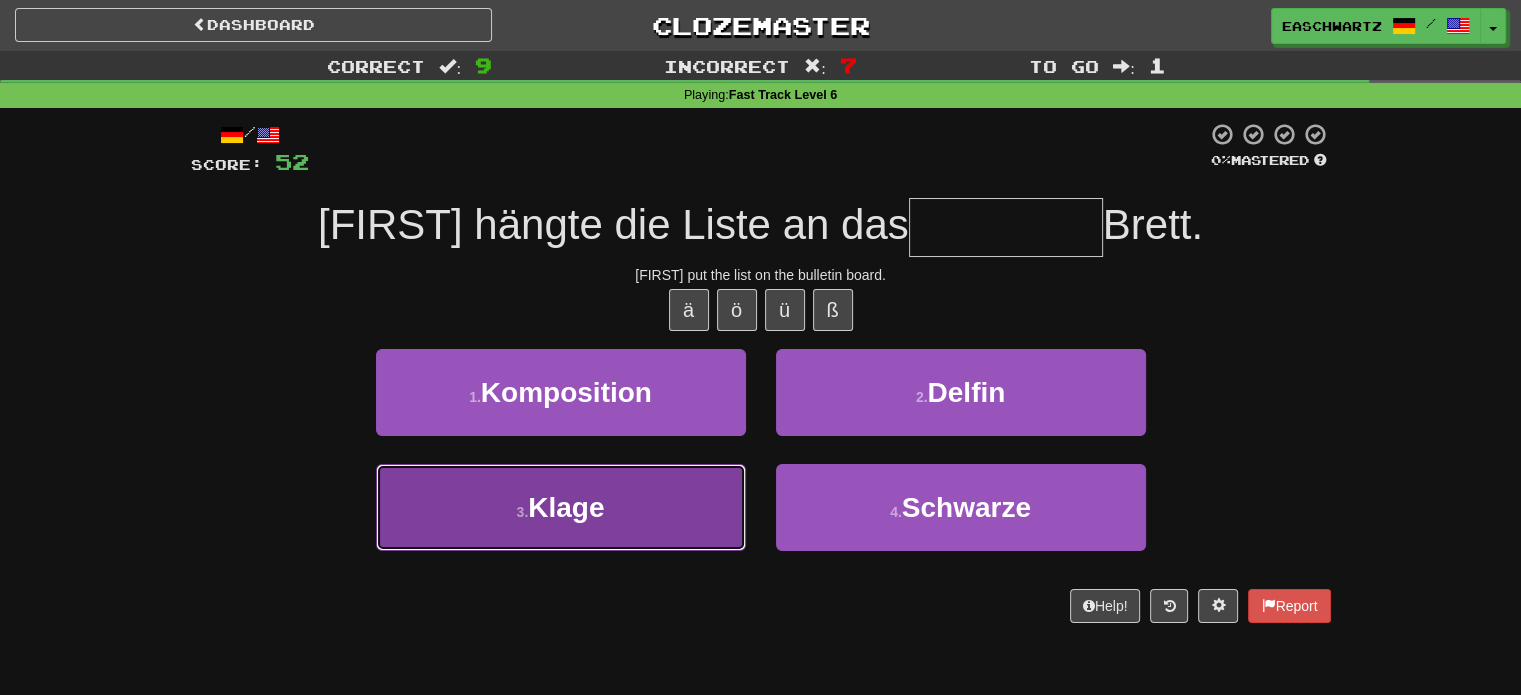 click on "3 .  Klage" at bounding box center (561, 507) 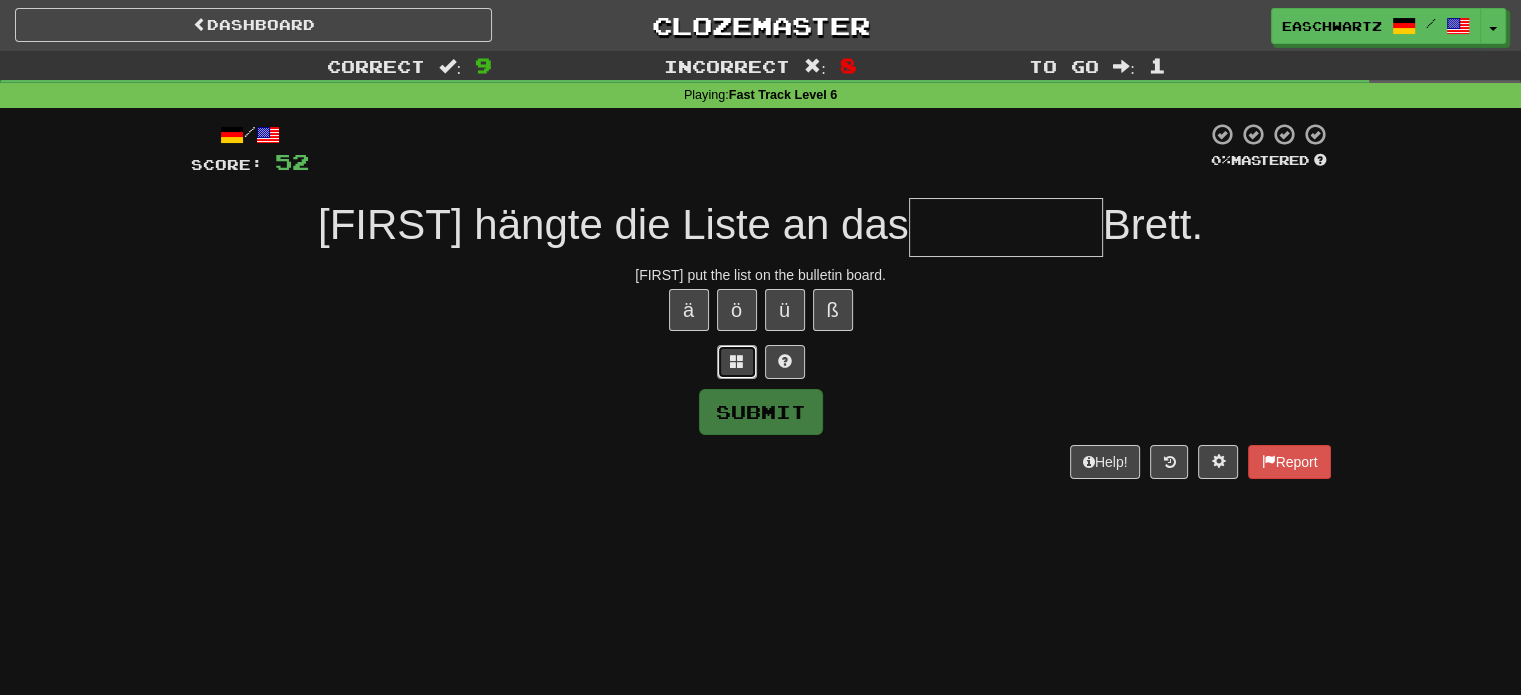 click at bounding box center [737, 362] 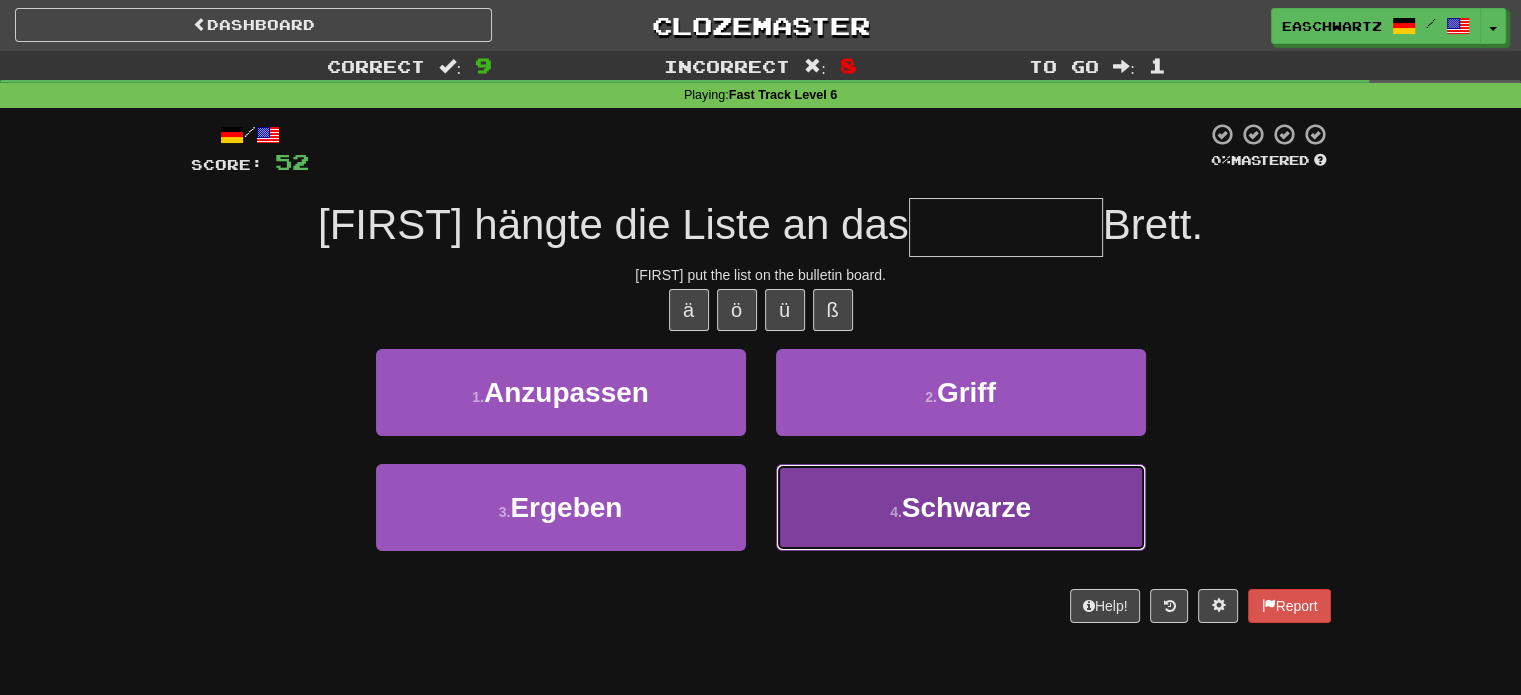 click on "4 .  Schwarze" at bounding box center (961, 507) 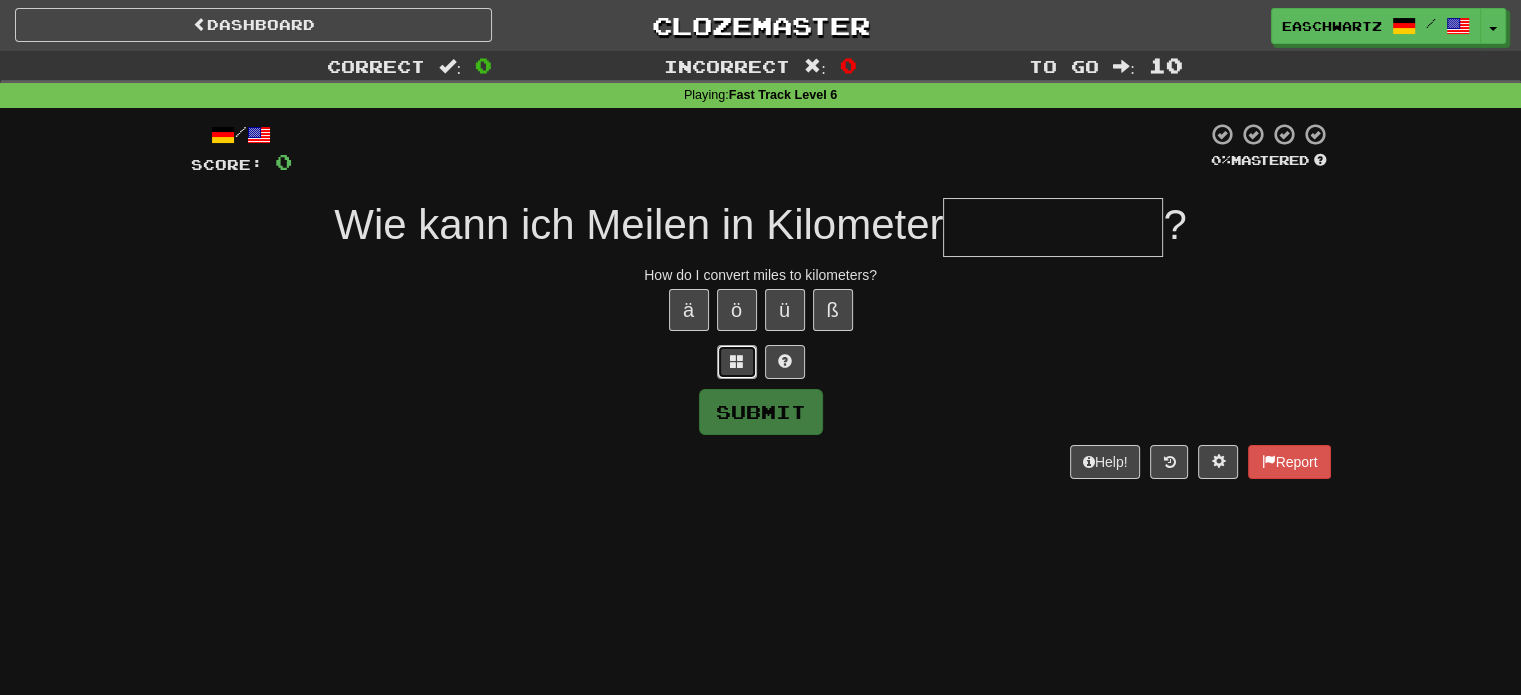 click at bounding box center (737, 361) 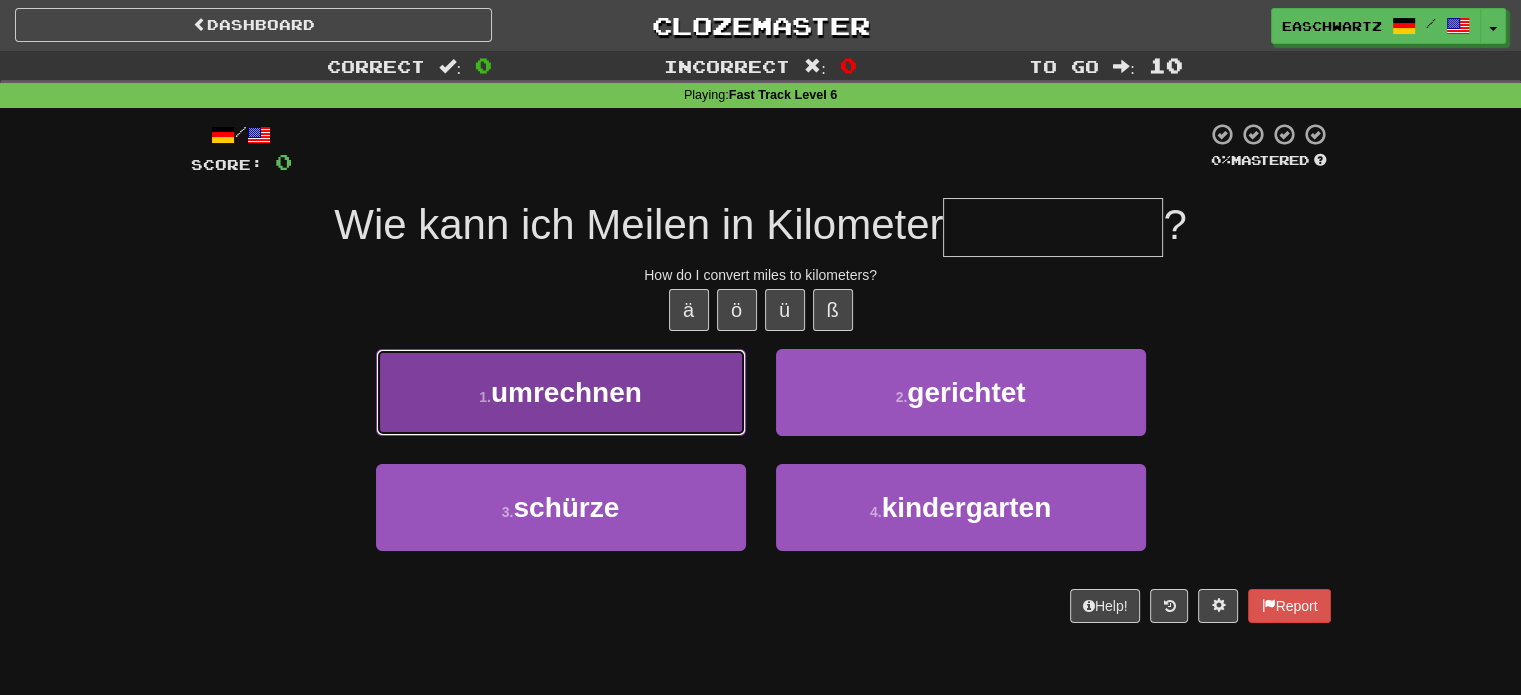 click on "1 .  umrechnen" at bounding box center [561, 392] 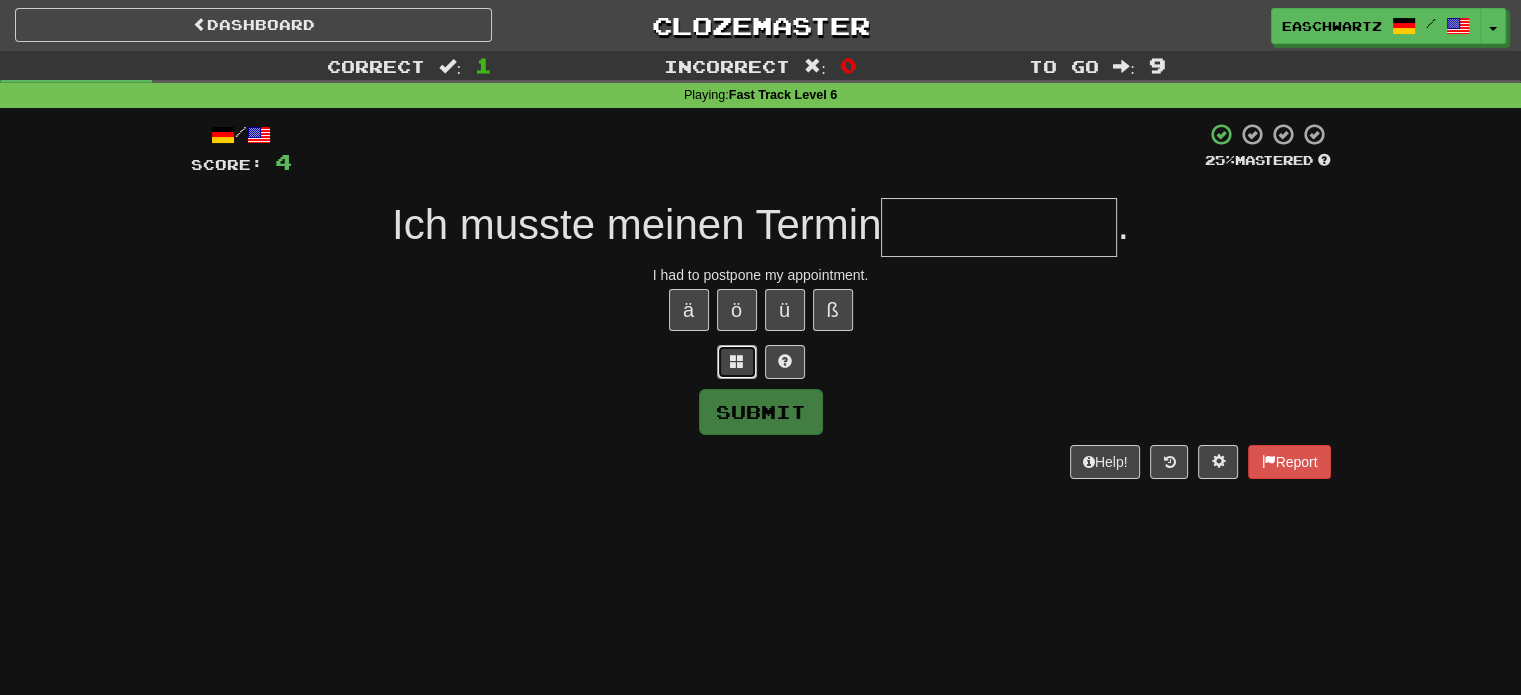 click at bounding box center [737, 361] 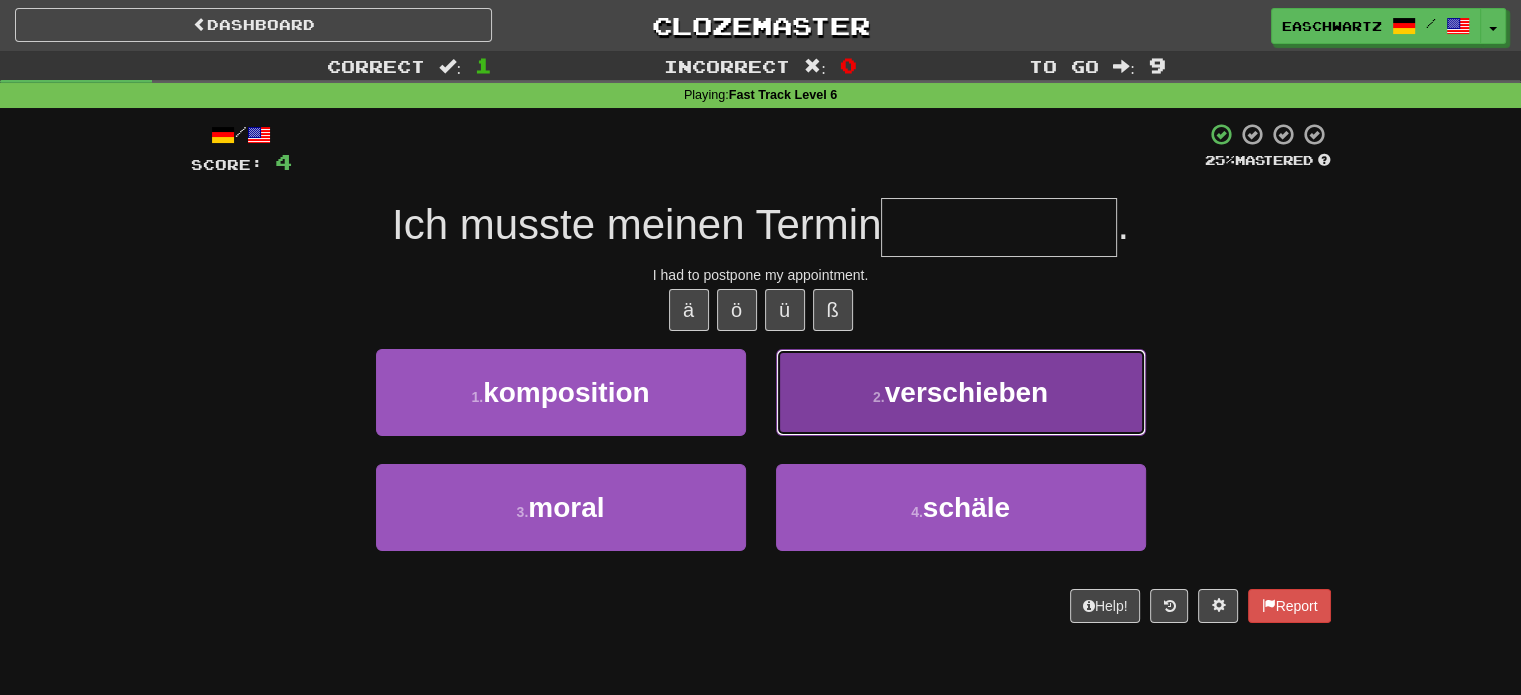click on "2 .  verschieben" at bounding box center [961, 392] 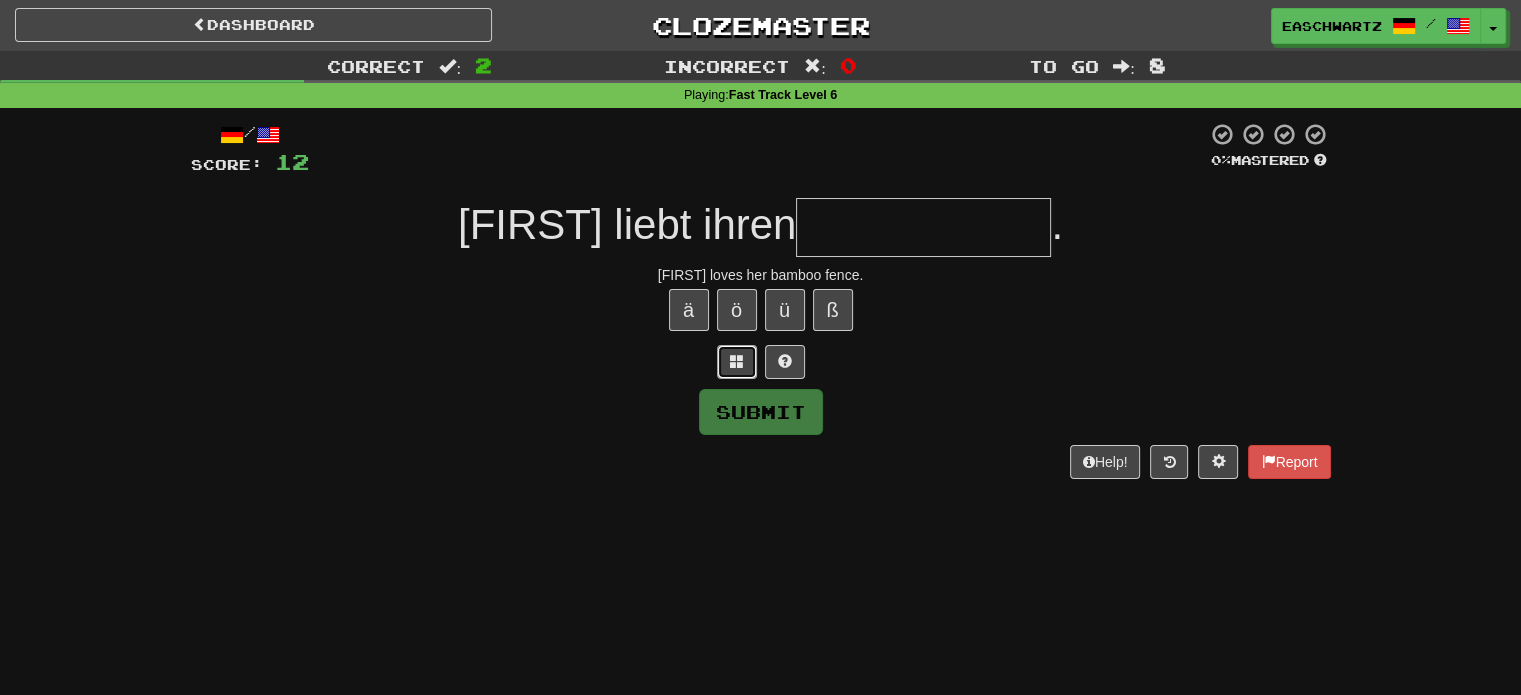 click at bounding box center (737, 362) 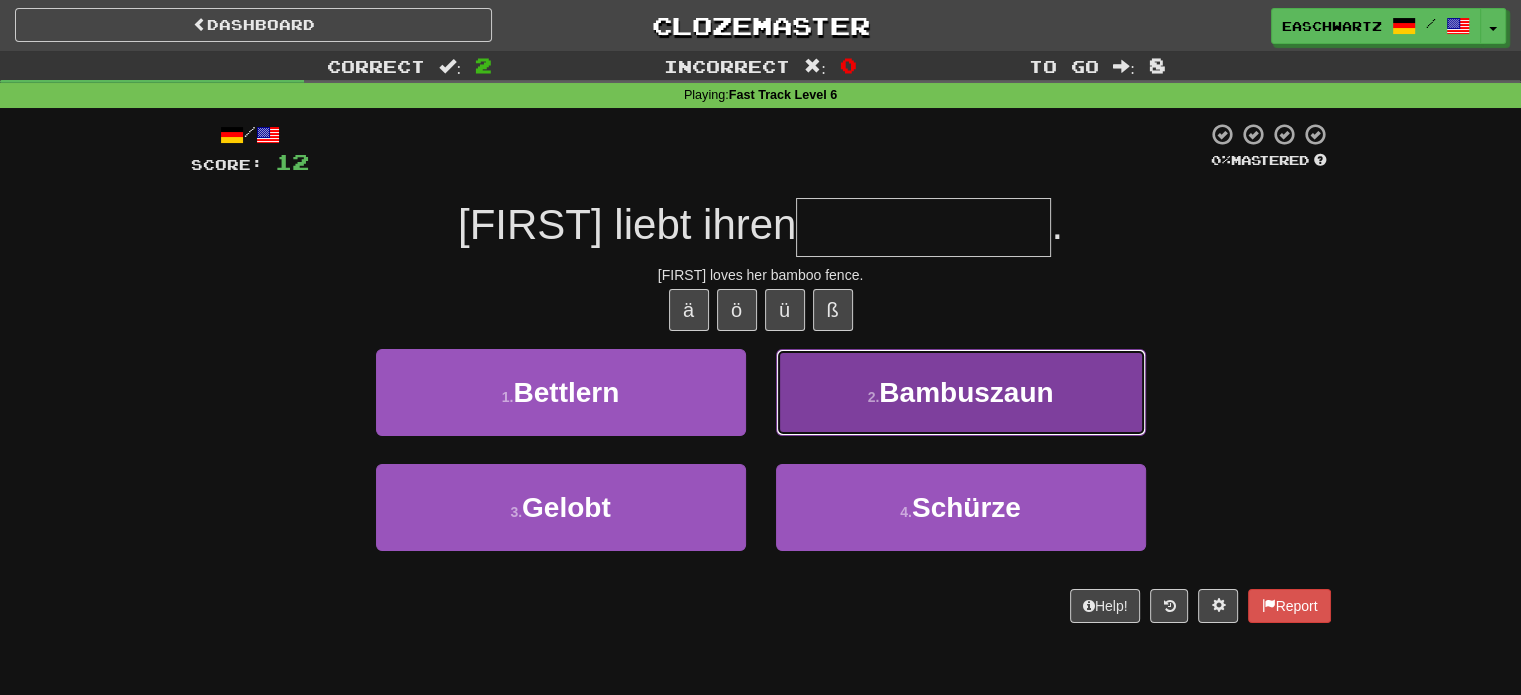 click on "2 .  Bambuszaun" at bounding box center (961, 392) 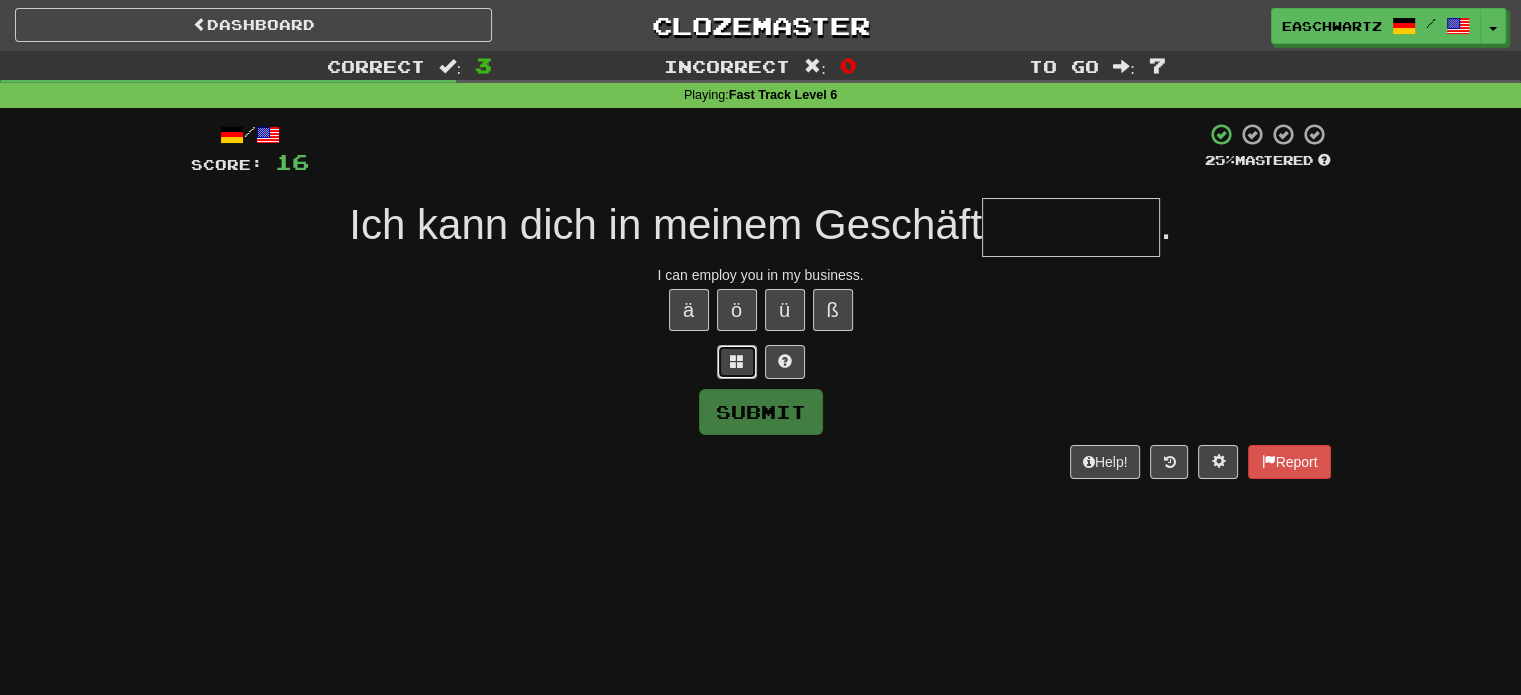 click at bounding box center [737, 361] 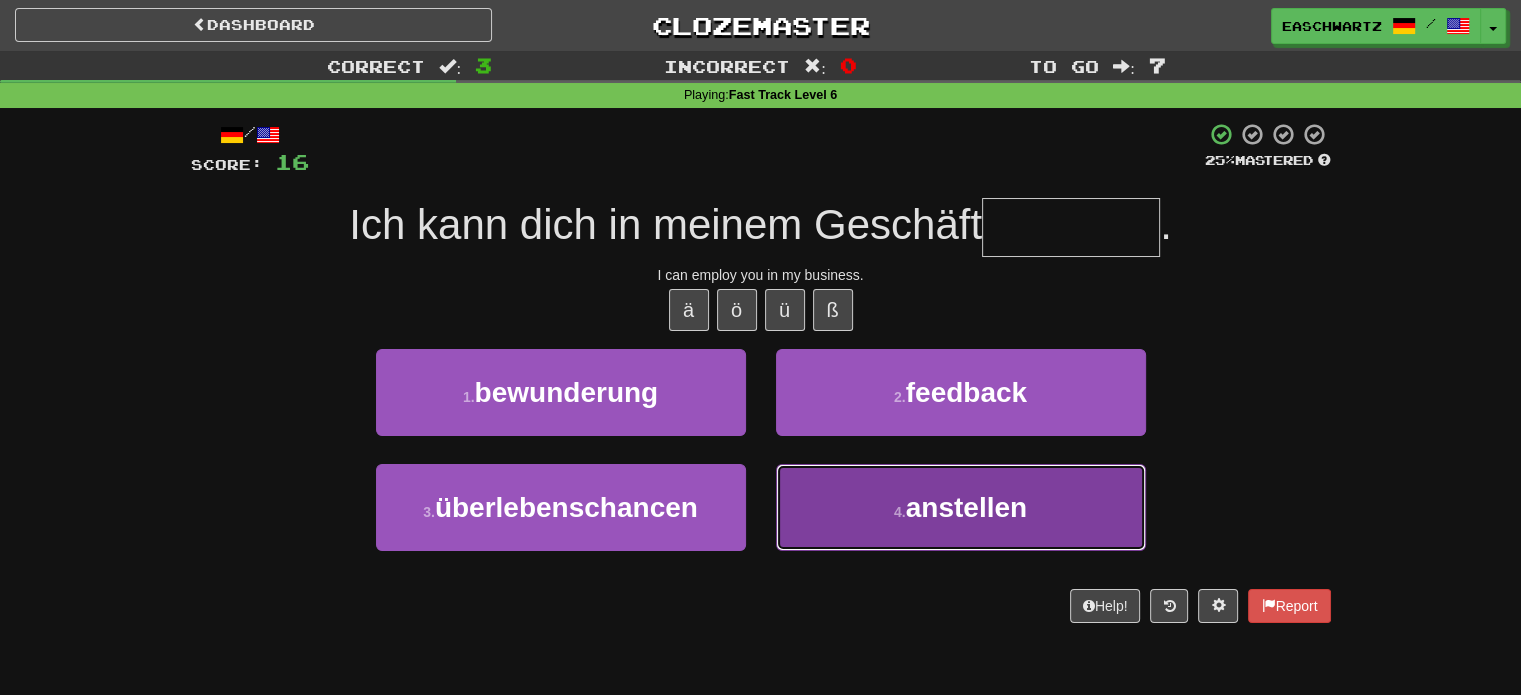 click on "4 .  anstellen" at bounding box center [961, 507] 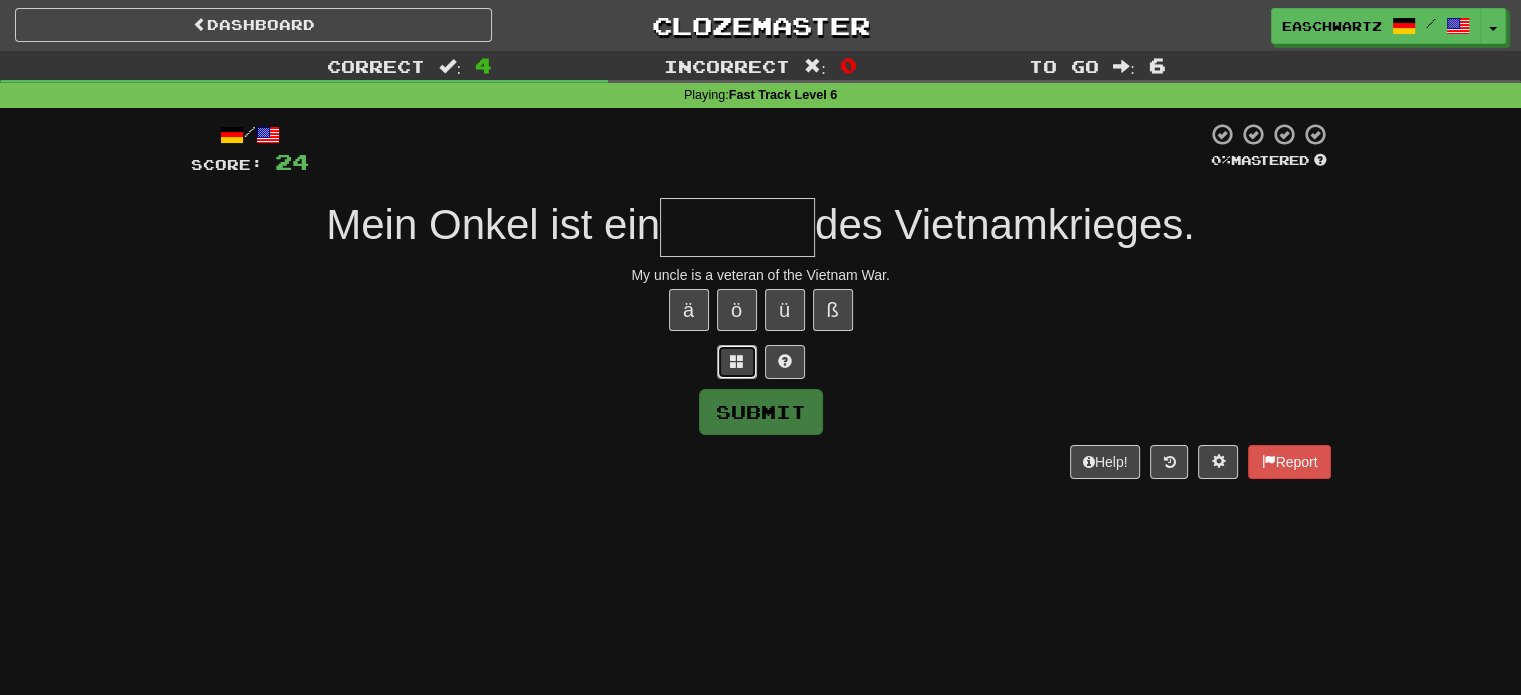 click at bounding box center (737, 362) 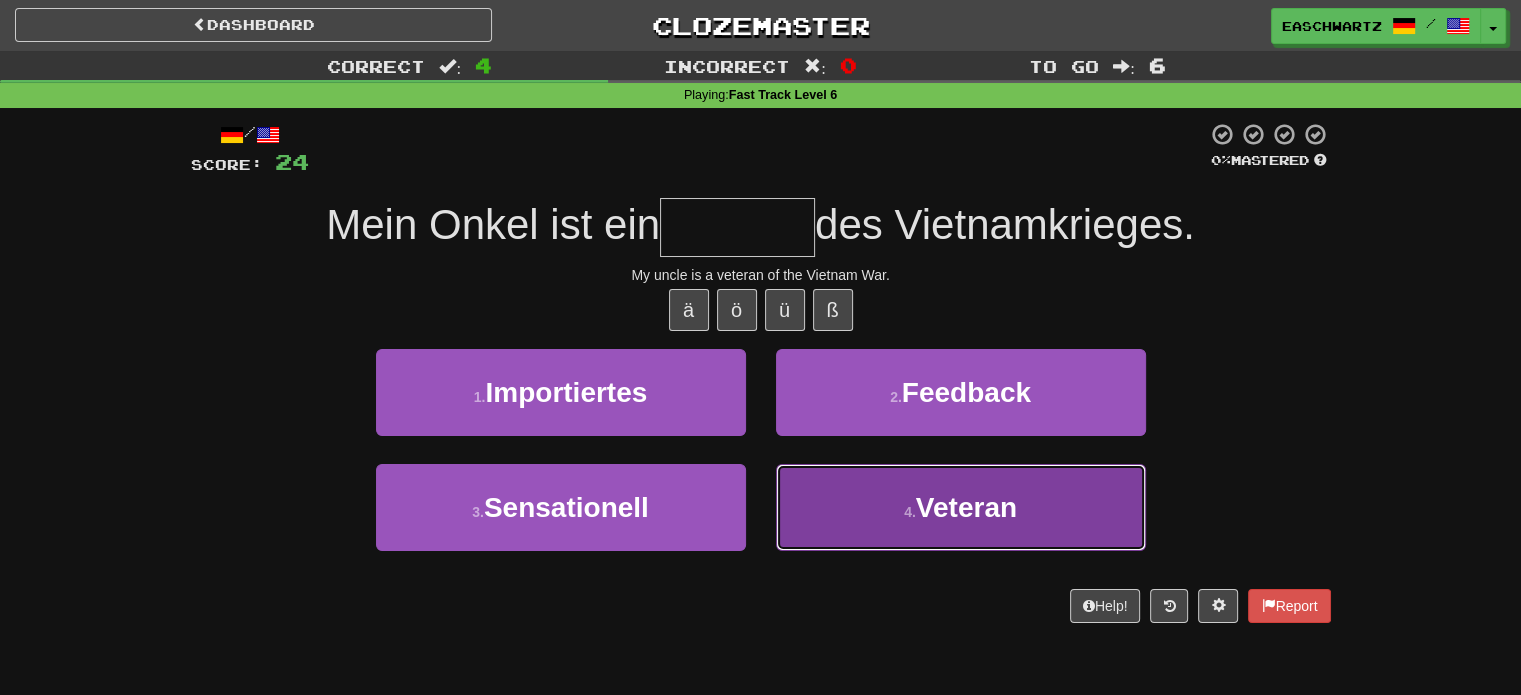 click on "4 .  Veteran" at bounding box center [961, 507] 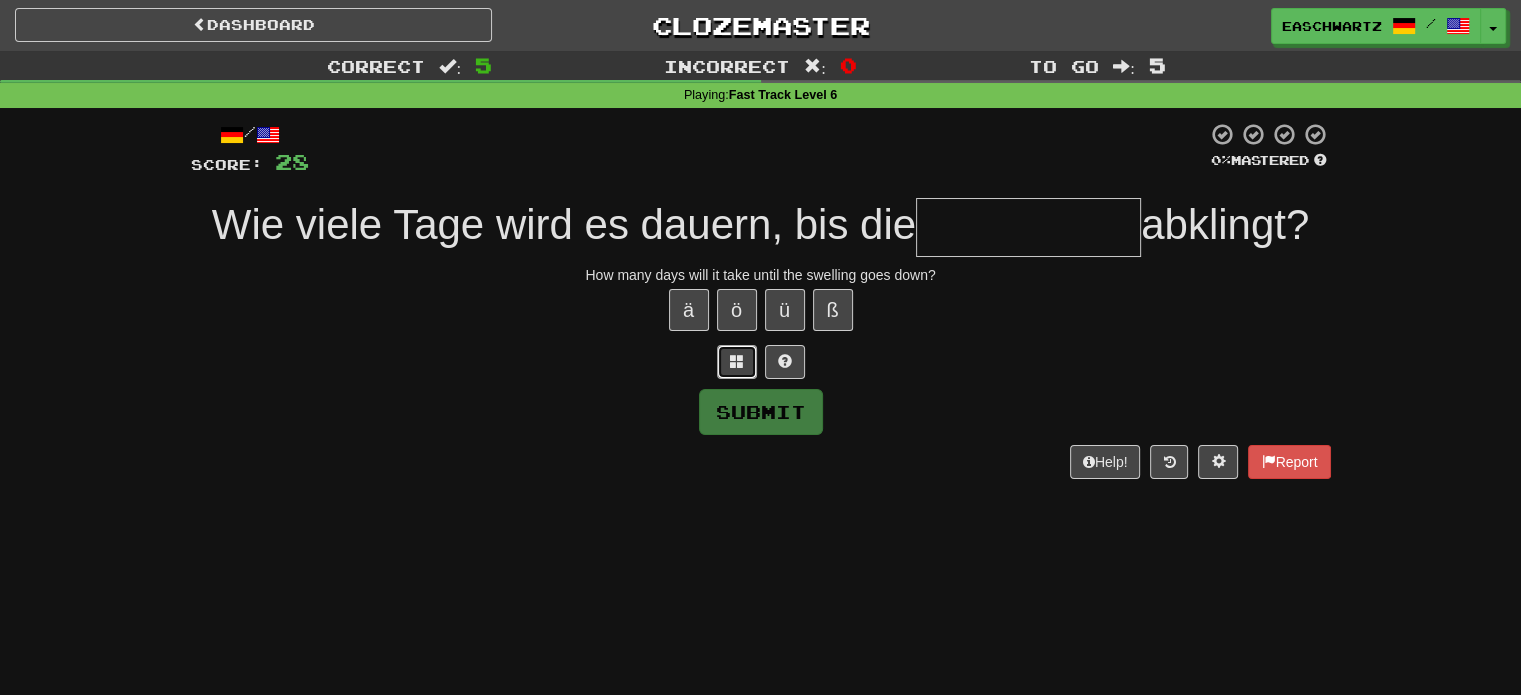 click at bounding box center (737, 362) 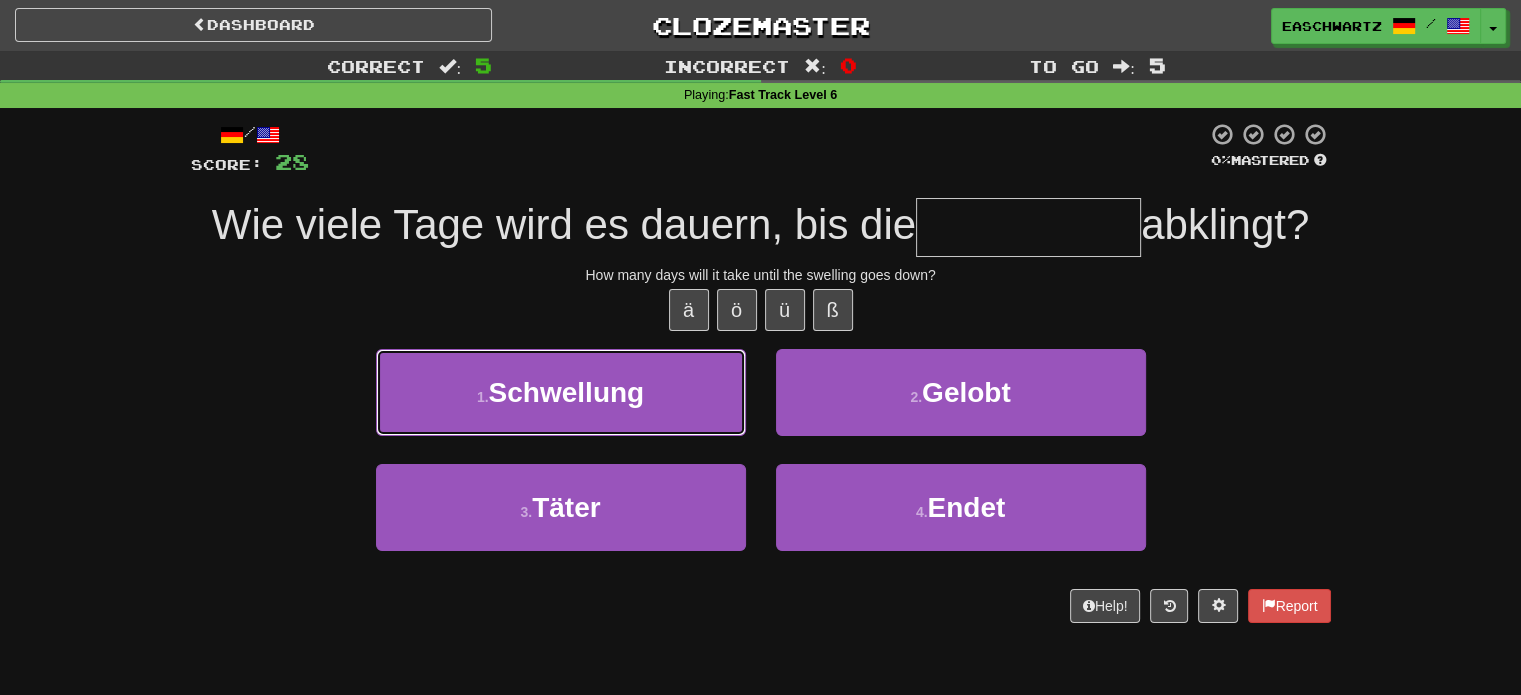 click on "1 .  Schwellung" at bounding box center (561, 392) 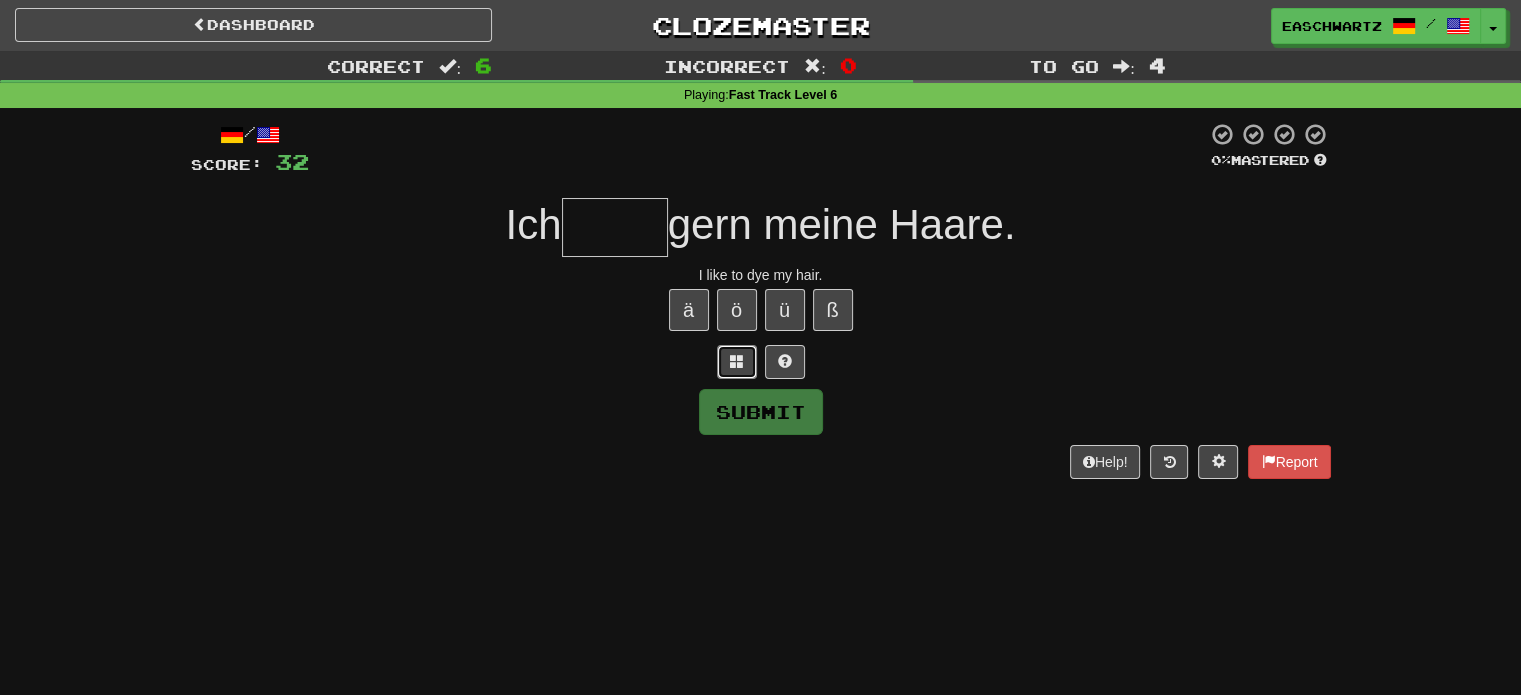 click at bounding box center (737, 362) 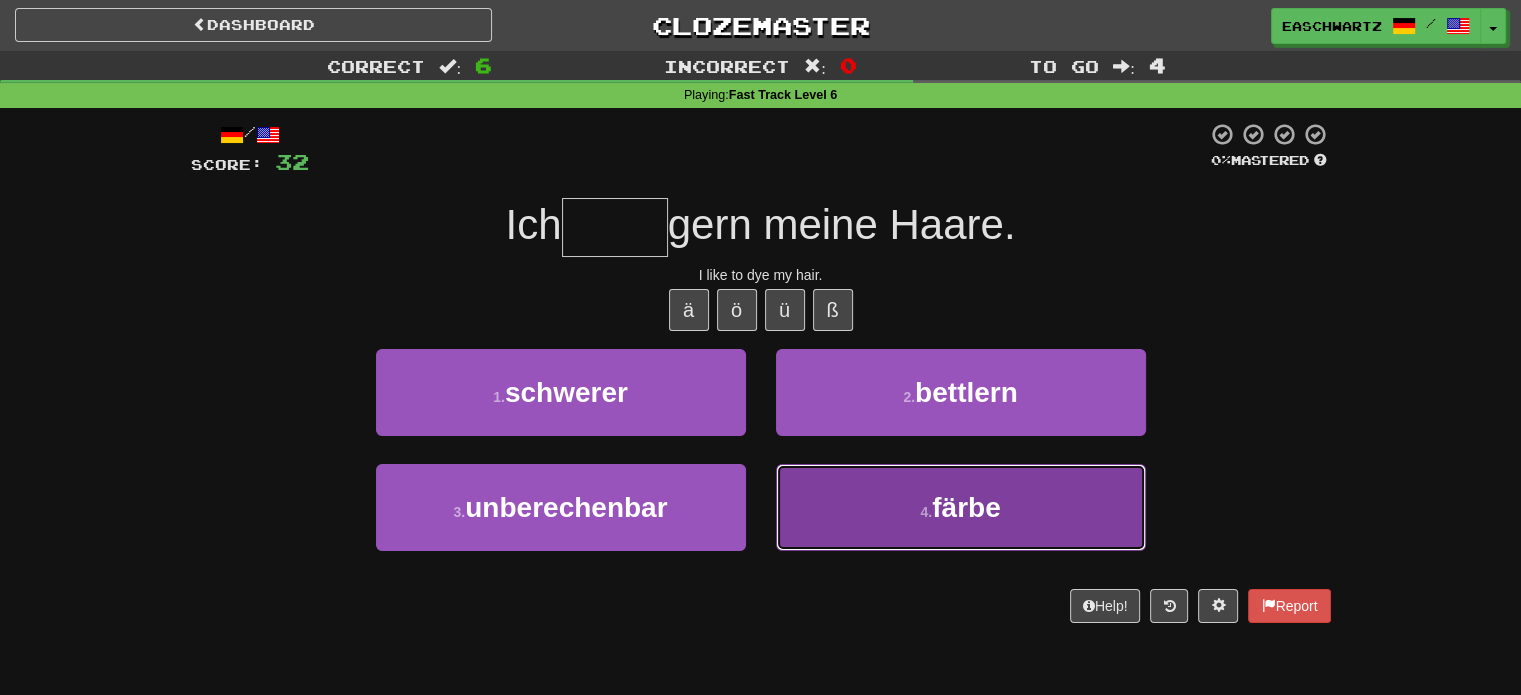 click on "4 .  färbe" at bounding box center [961, 507] 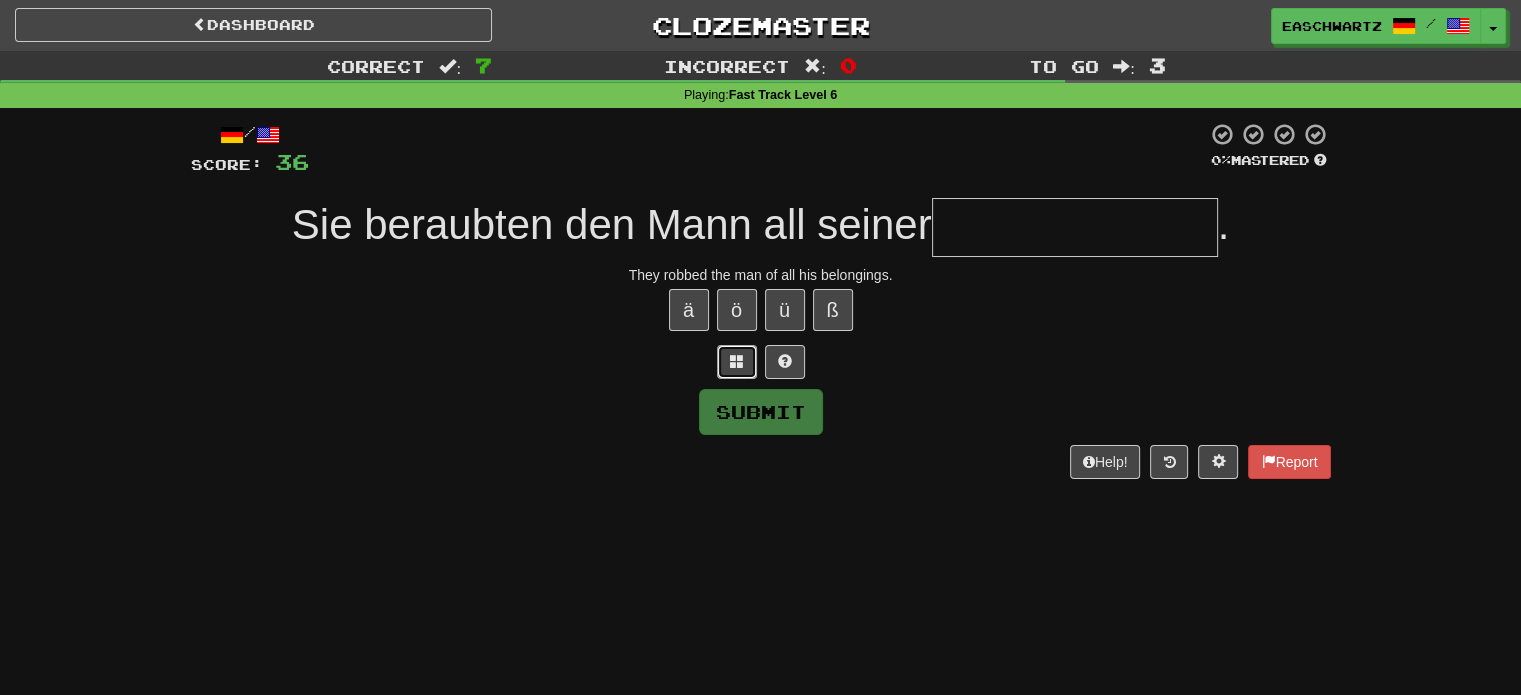click at bounding box center (737, 362) 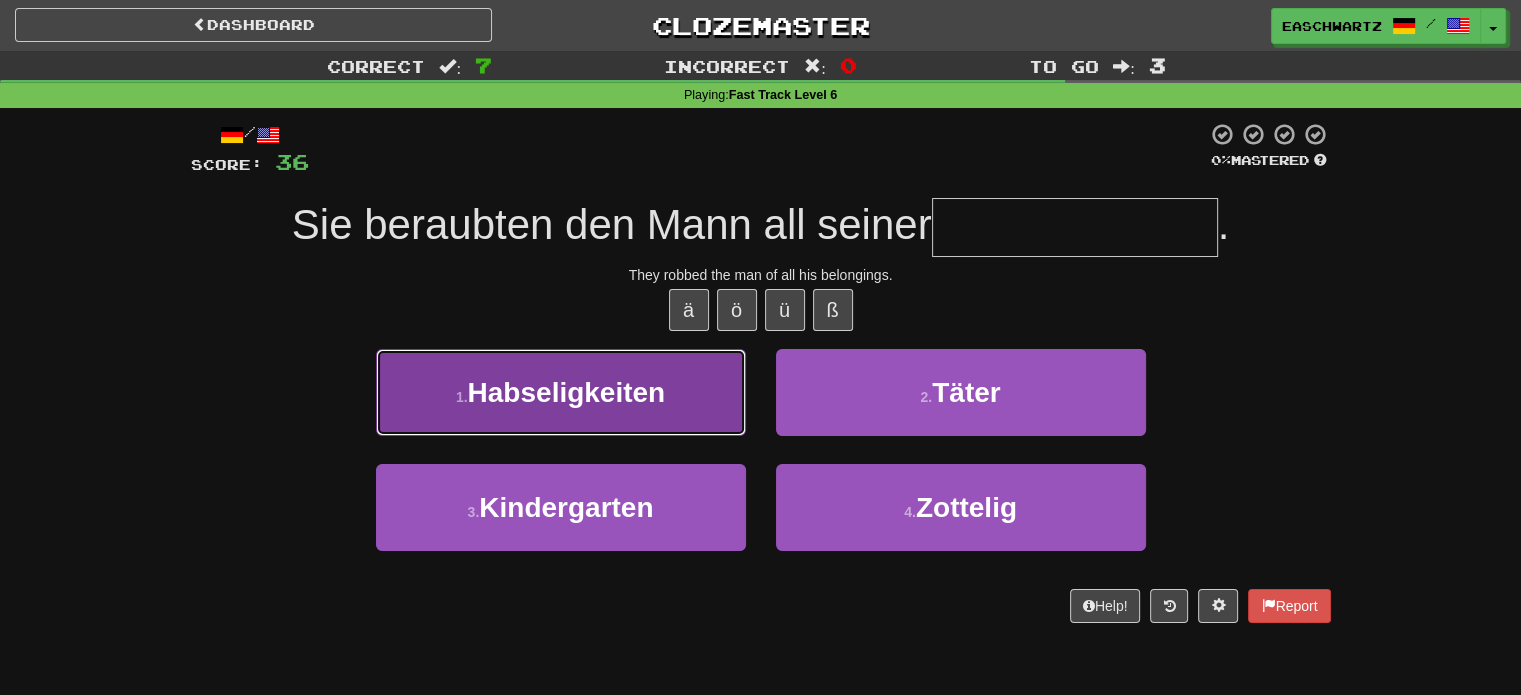 click on "1 .  Habseligkeiten" at bounding box center [561, 392] 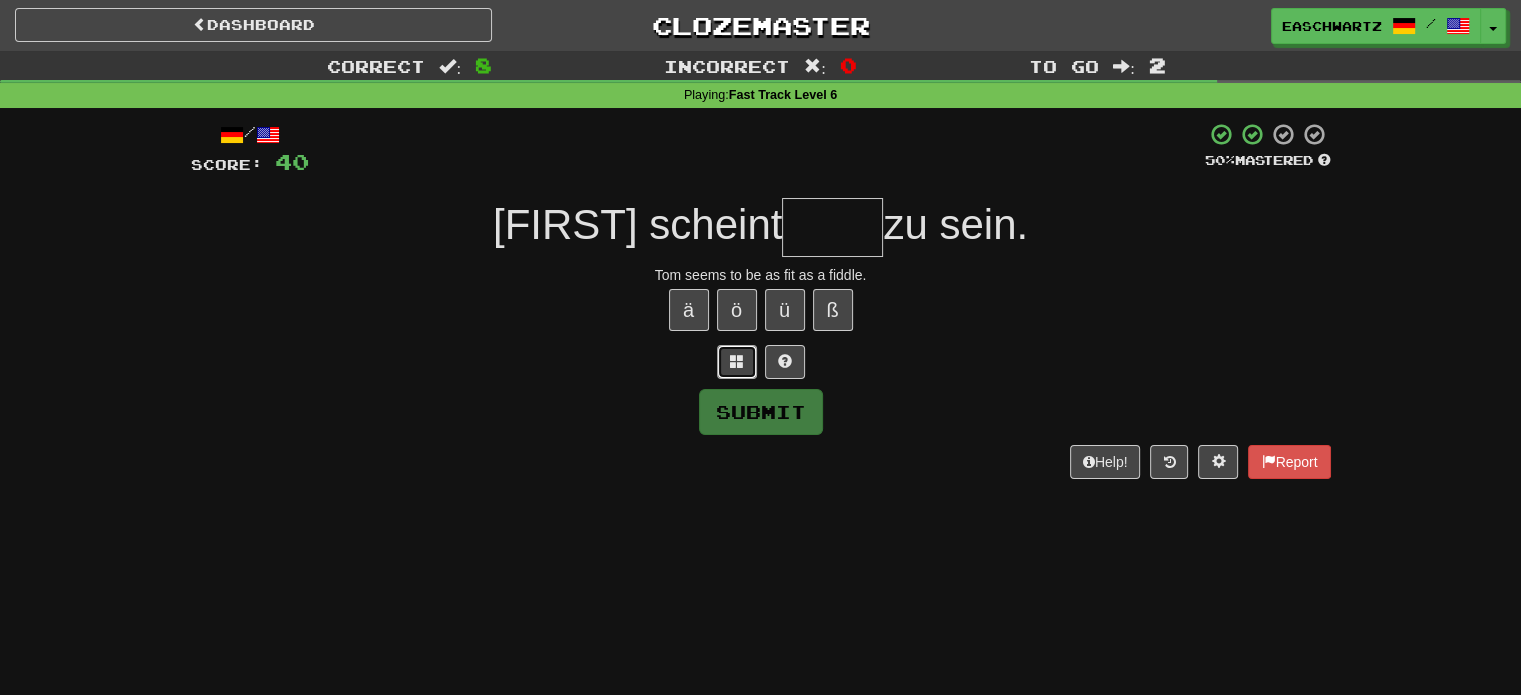 click at bounding box center [737, 361] 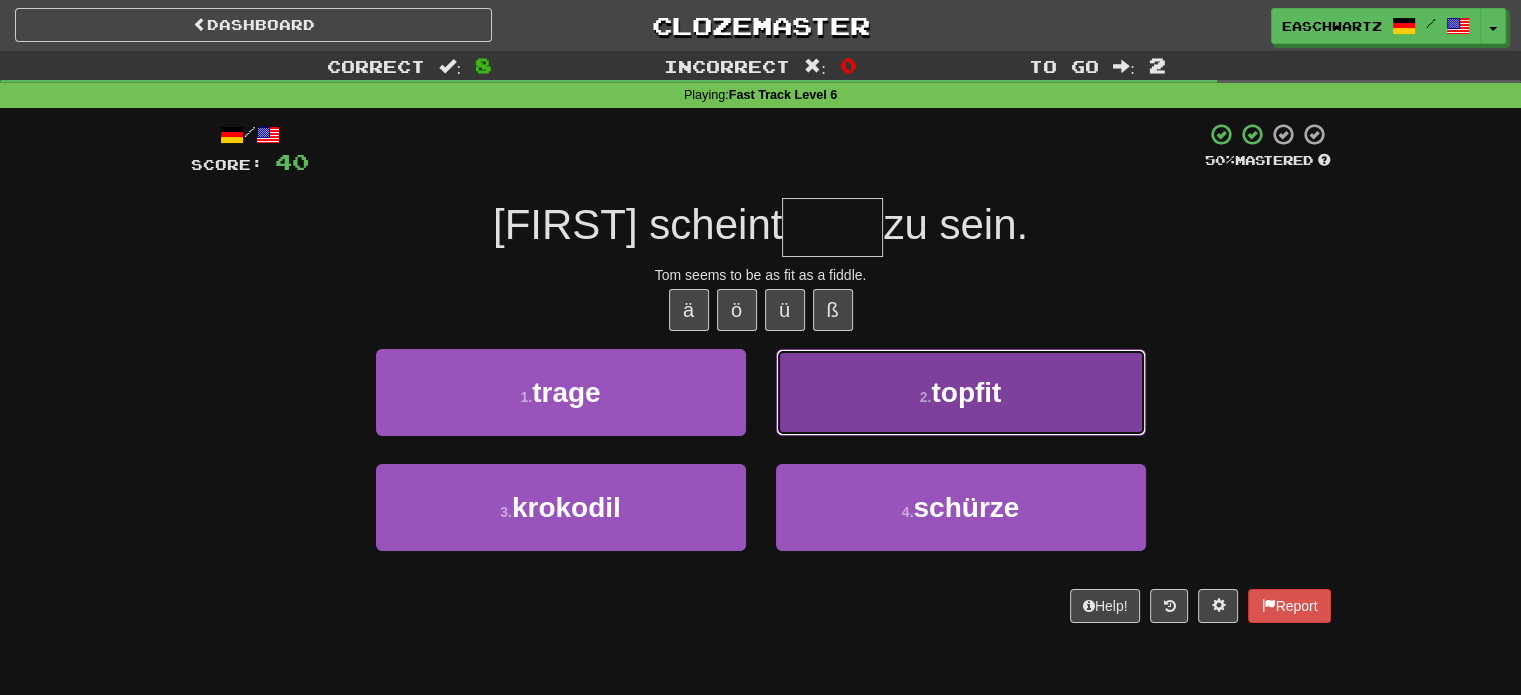 click on "2 .  topfit" at bounding box center [961, 392] 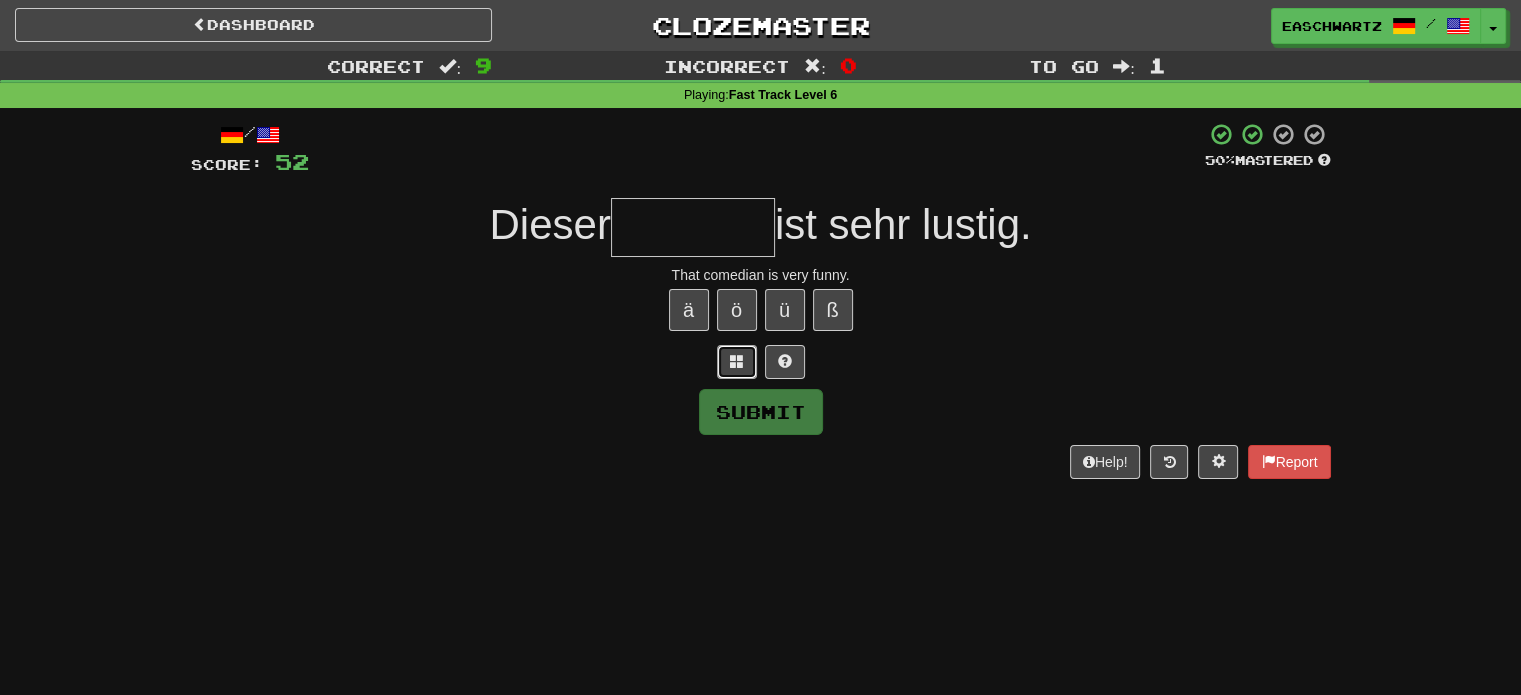 click at bounding box center [737, 362] 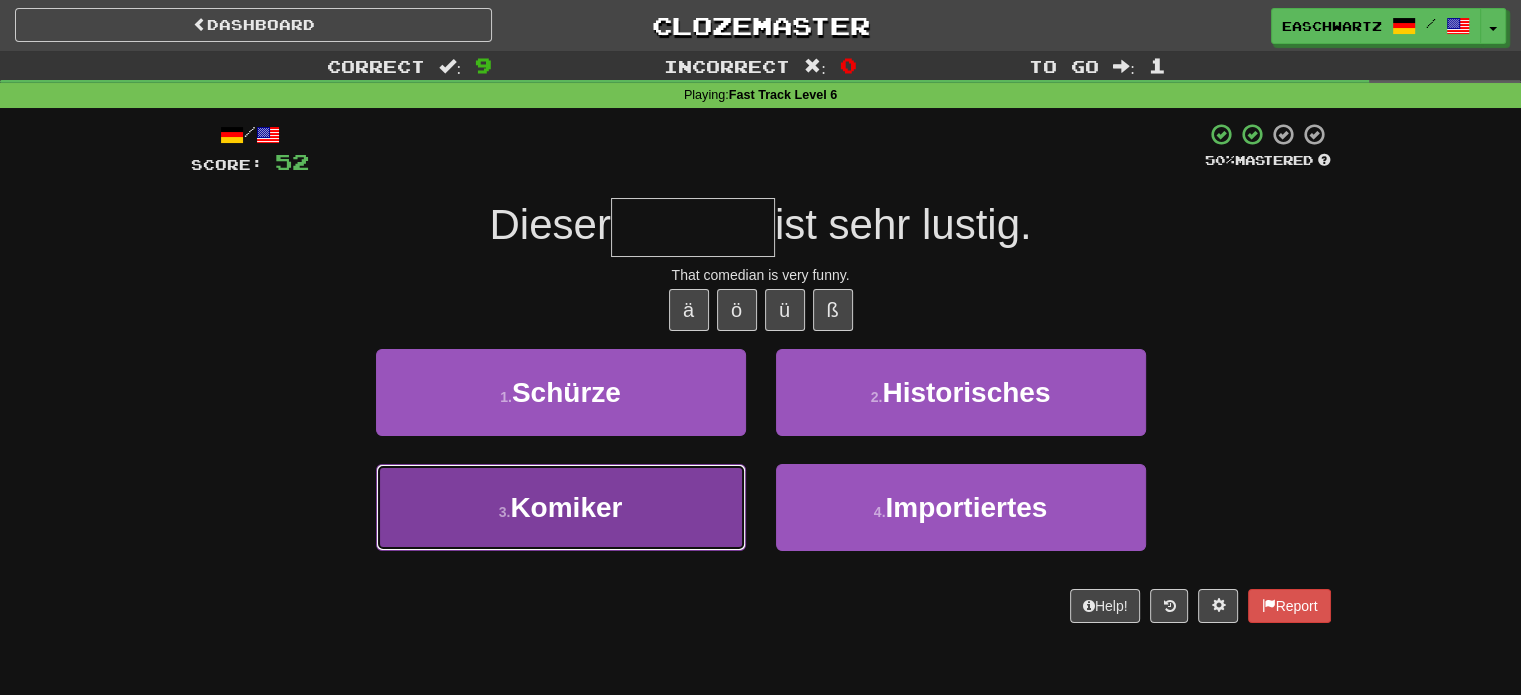 click on "3 .  Komiker" at bounding box center [561, 507] 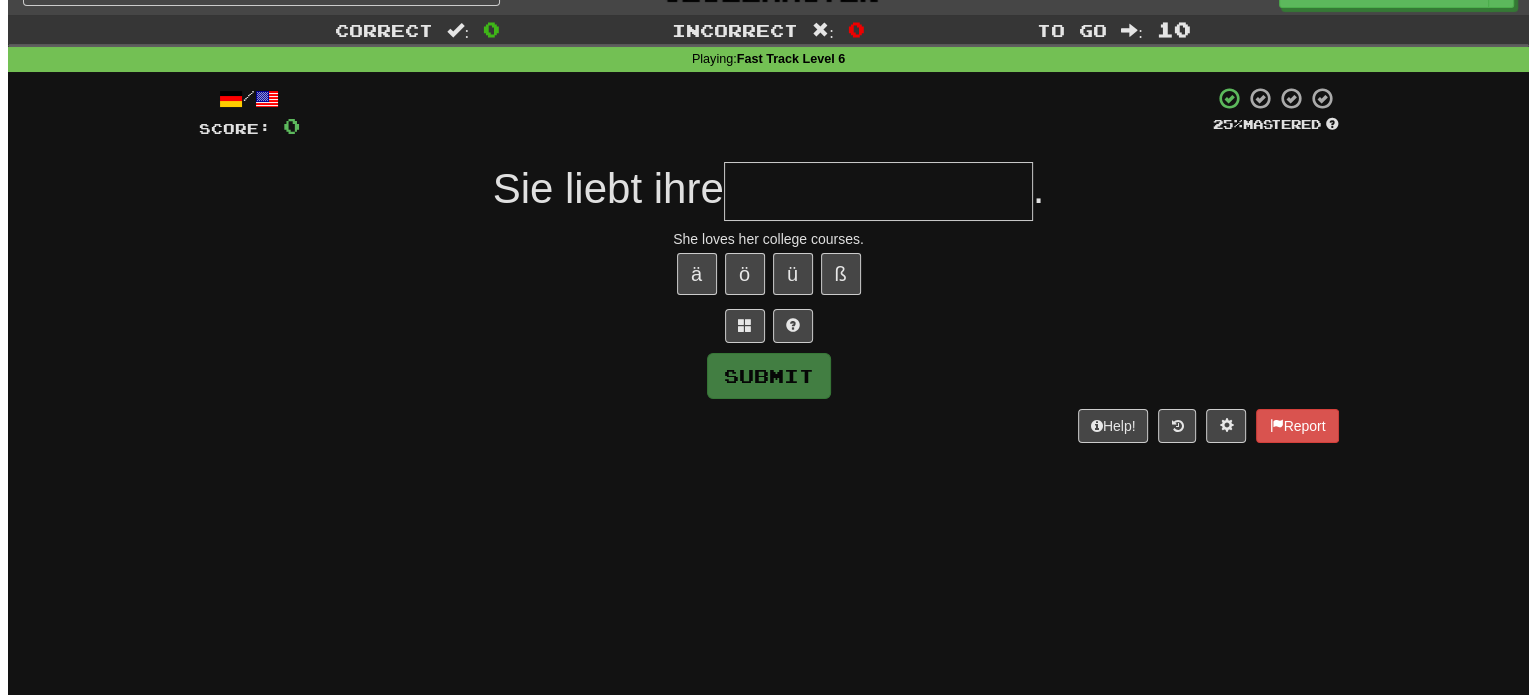 scroll, scrollTop: 34, scrollLeft: 0, axis: vertical 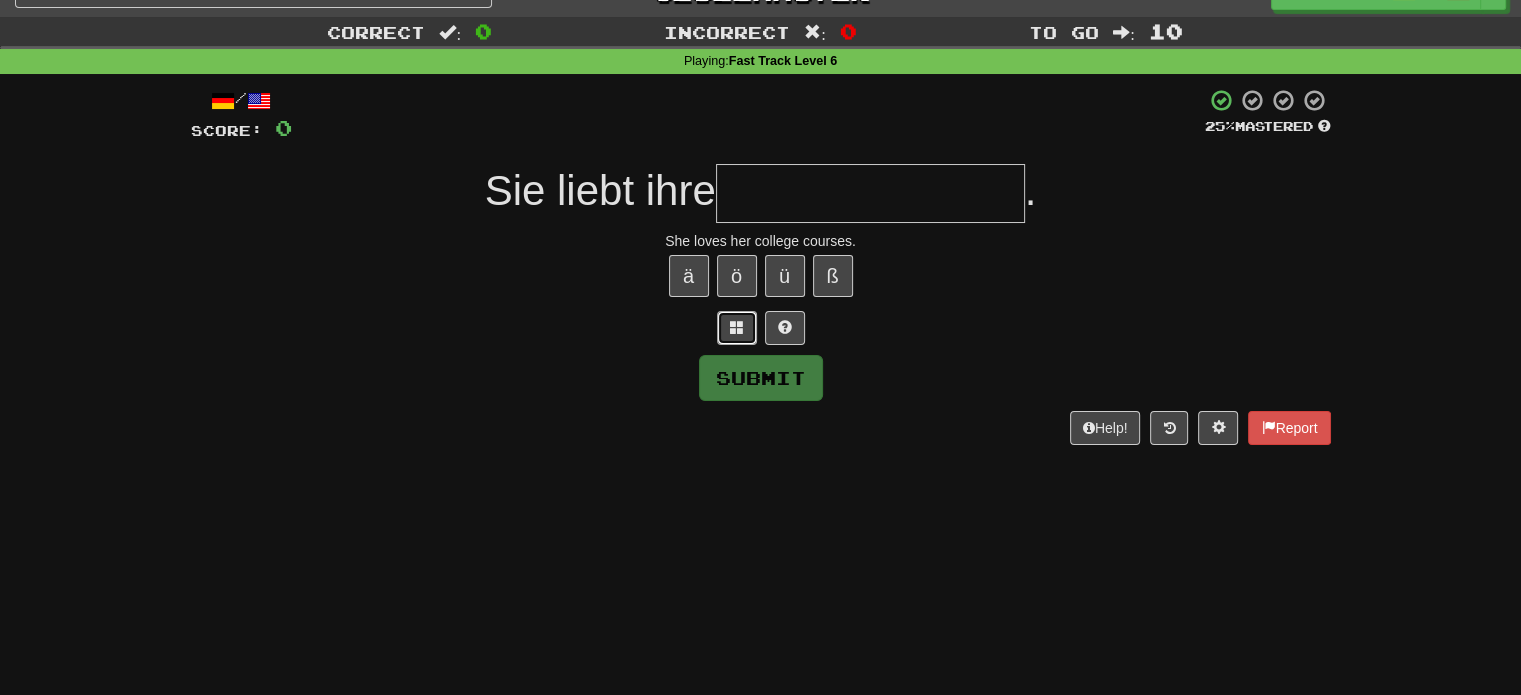 click at bounding box center (737, 328) 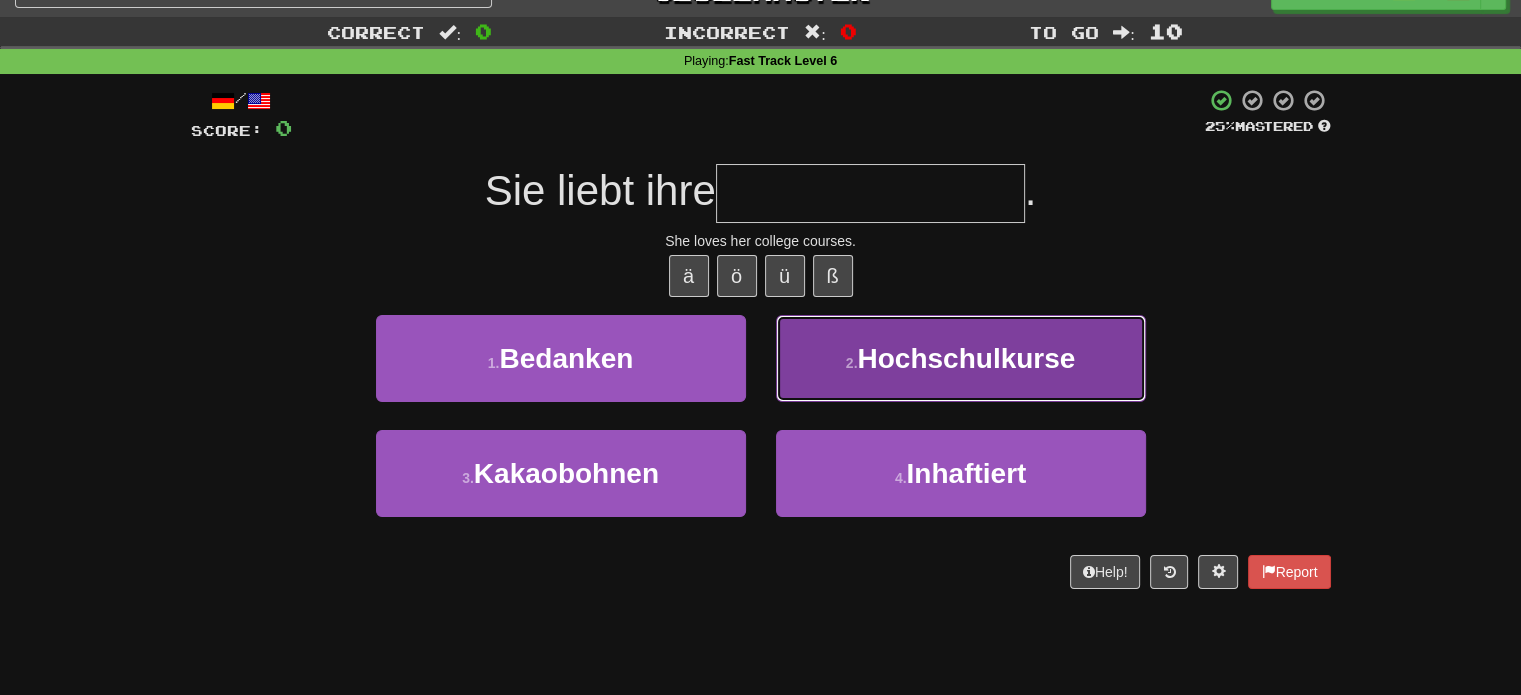 click on "Hochschulkurse" at bounding box center (966, 358) 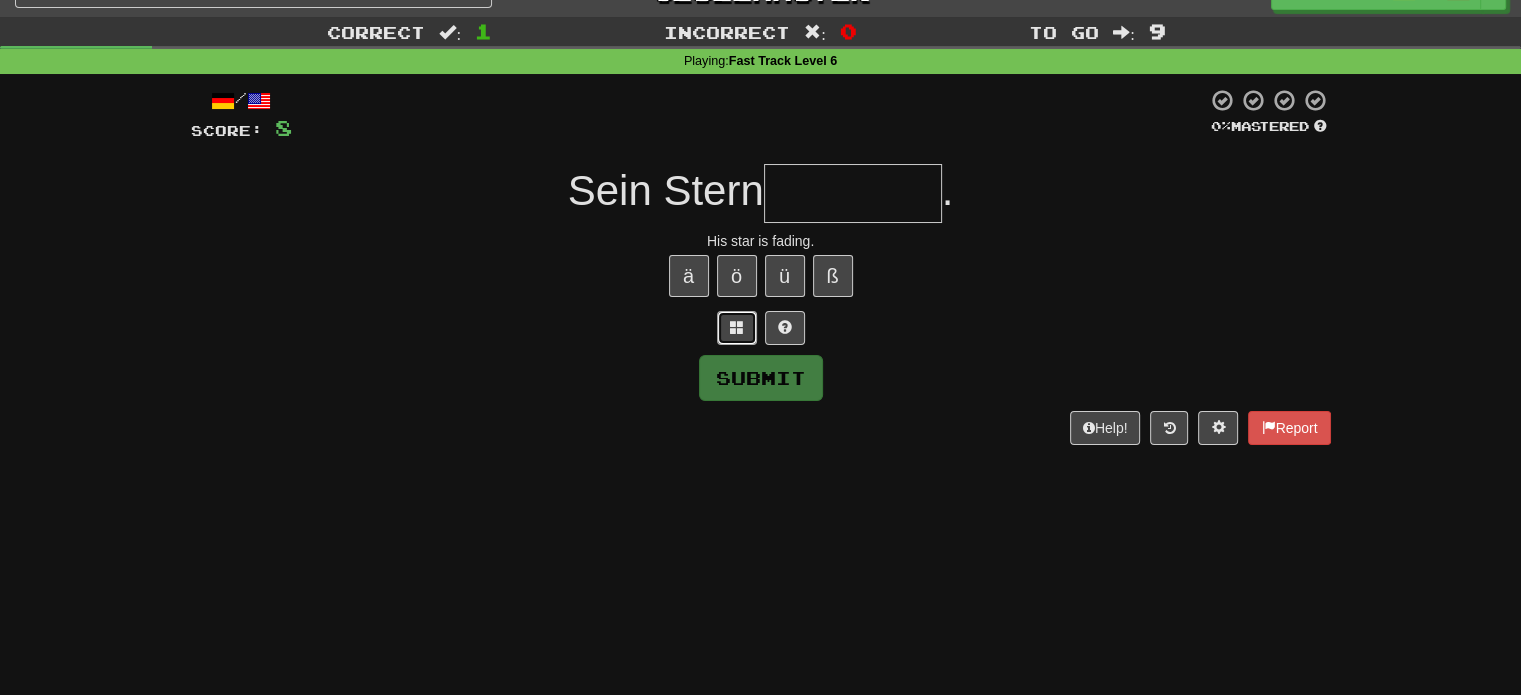 click at bounding box center [737, 328] 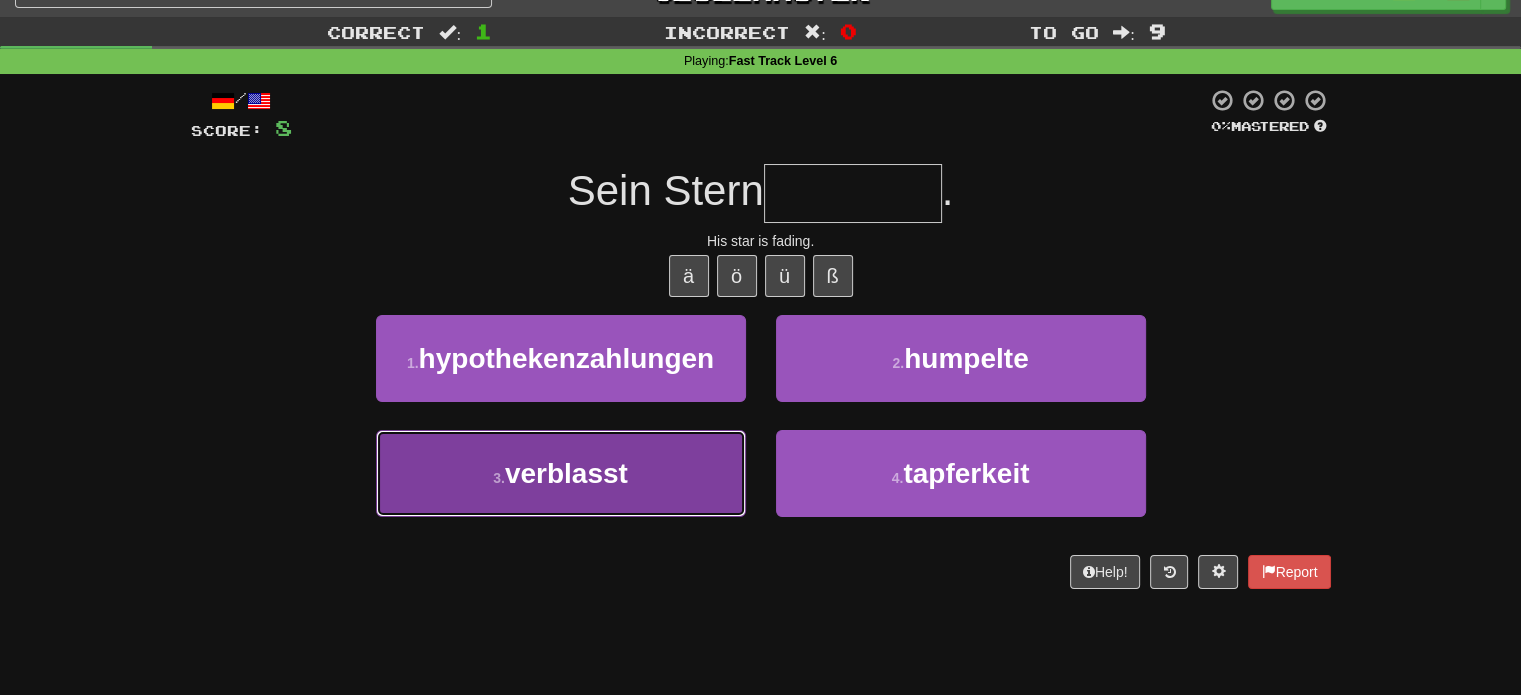 click on "3 .  verblasst" at bounding box center [561, 473] 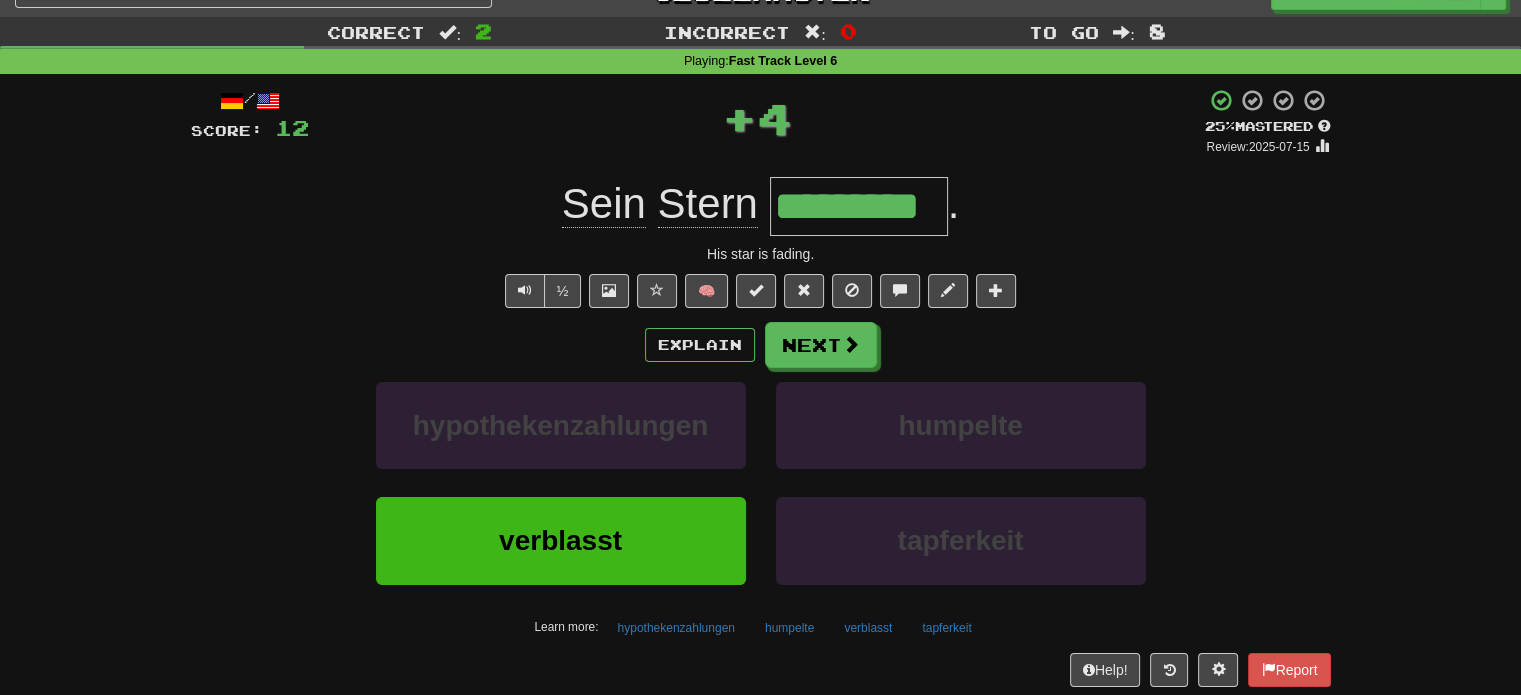type 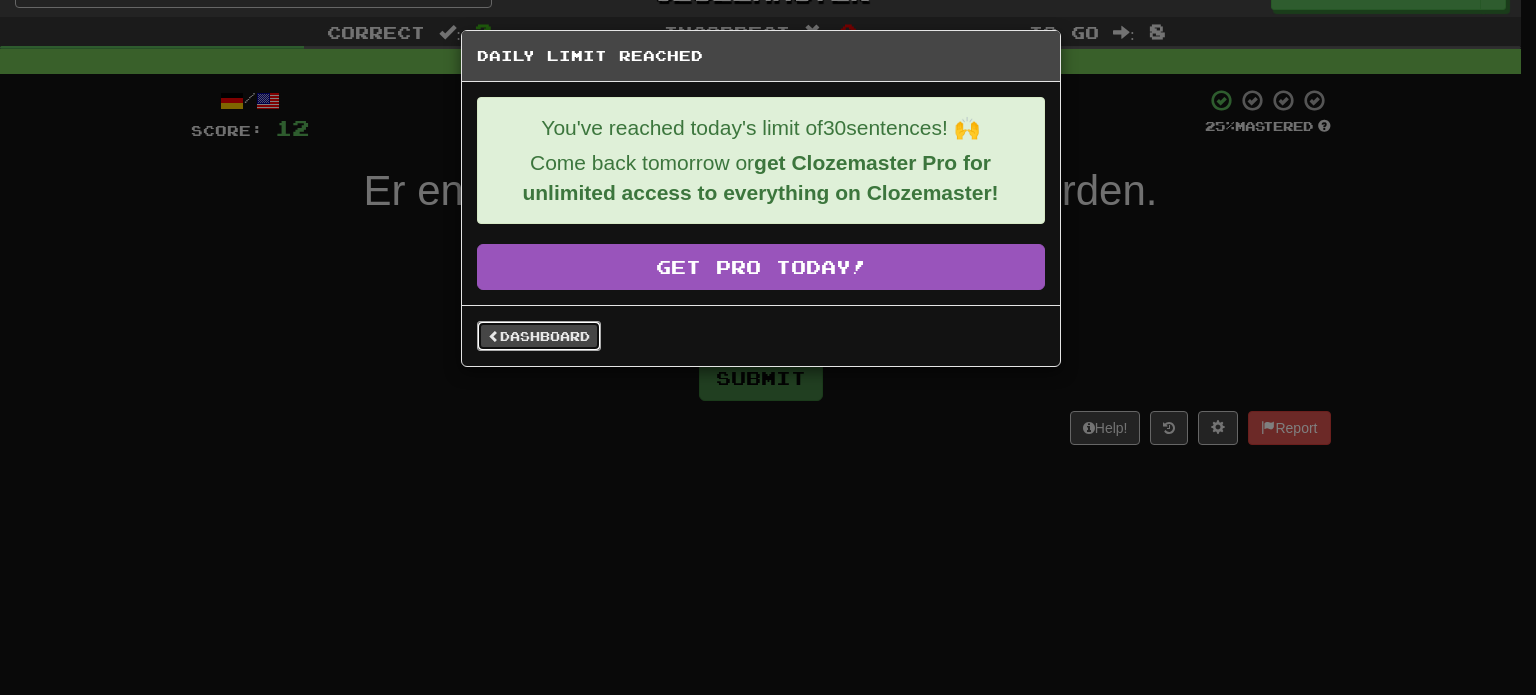 click on "Dashboard" at bounding box center (539, 336) 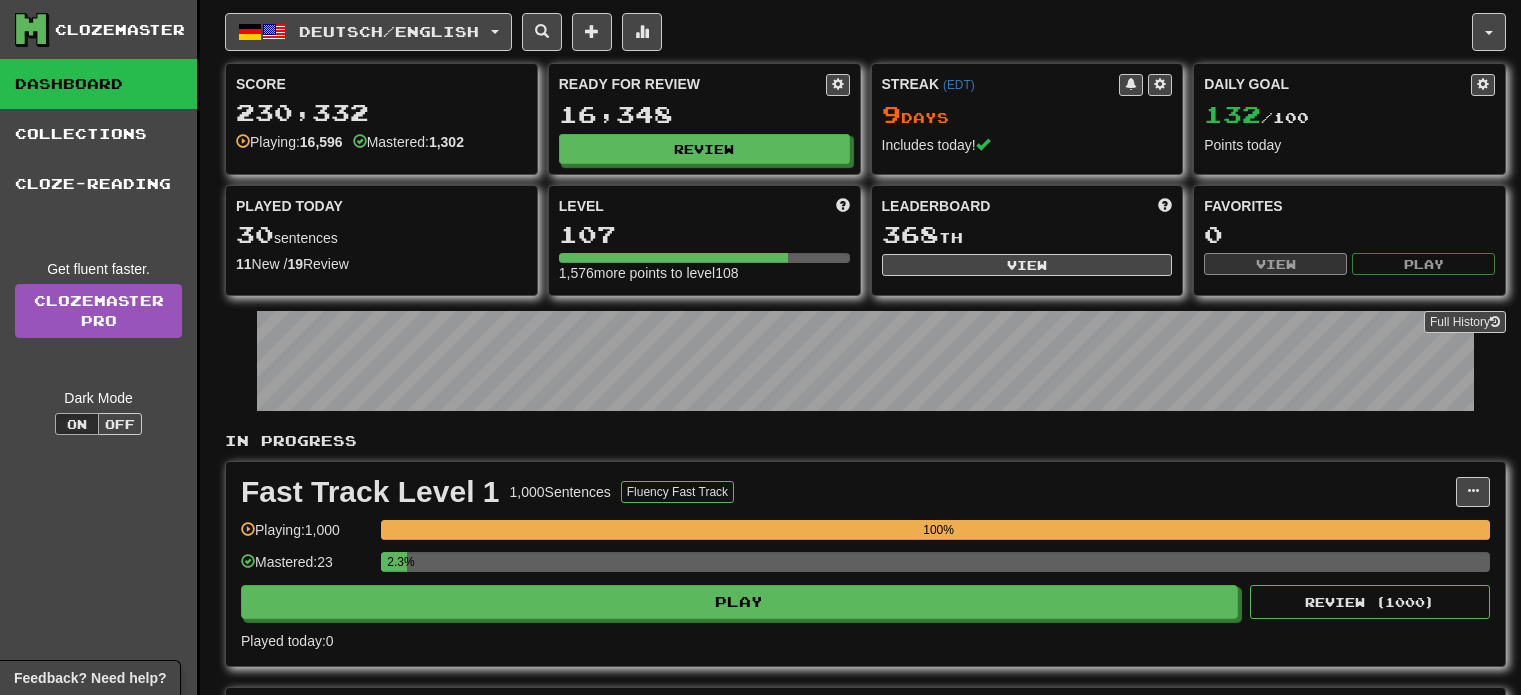 scroll, scrollTop: 0, scrollLeft: 0, axis: both 